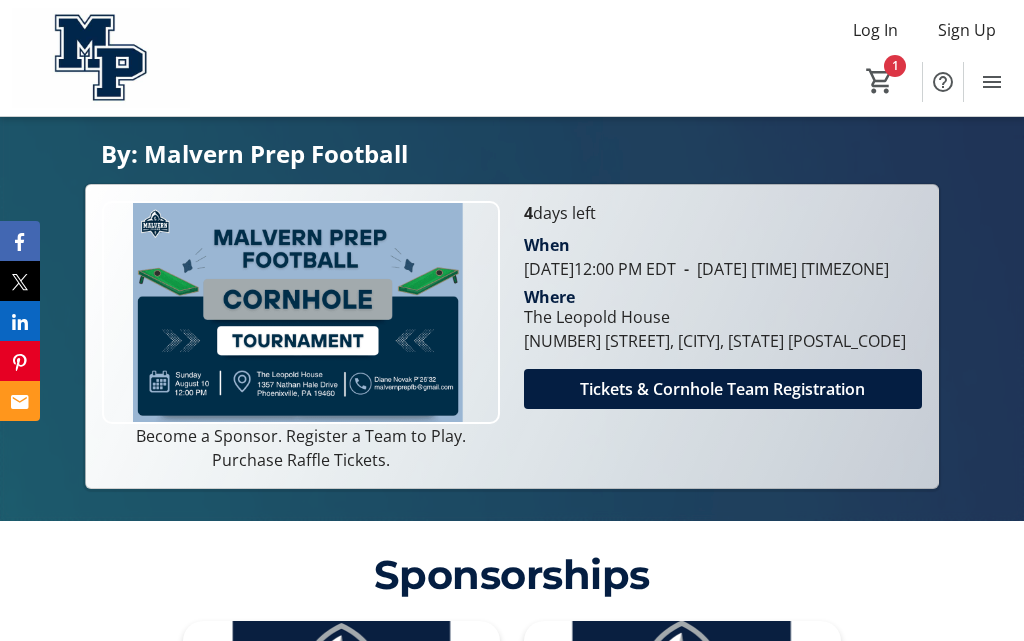 scroll, scrollTop: 653, scrollLeft: 0, axis: vertical 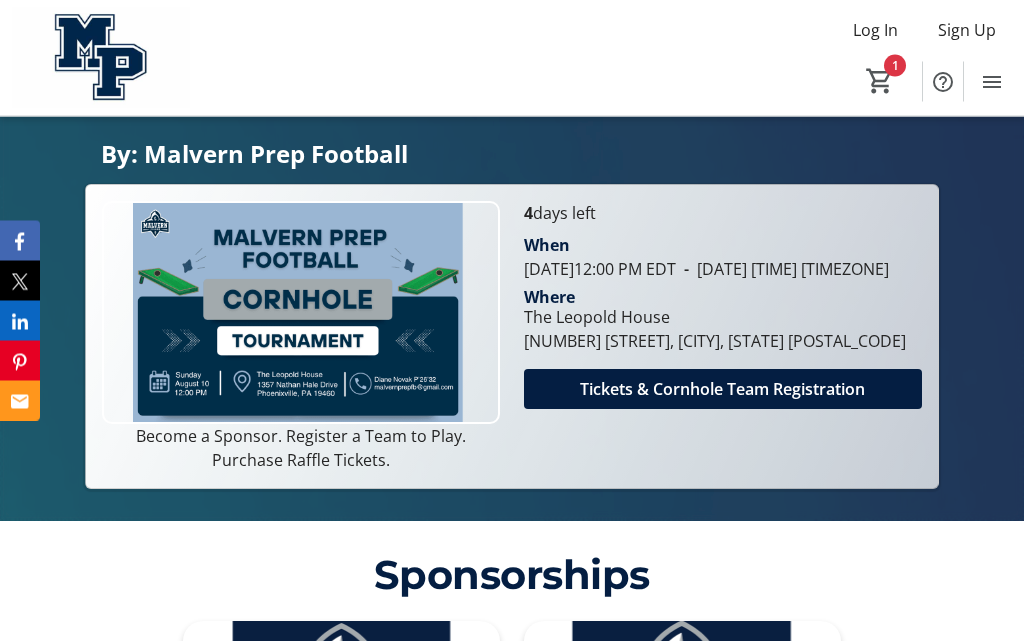 click on "Tickets & Cornhole Team Registration" at bounding box center (722, 390) 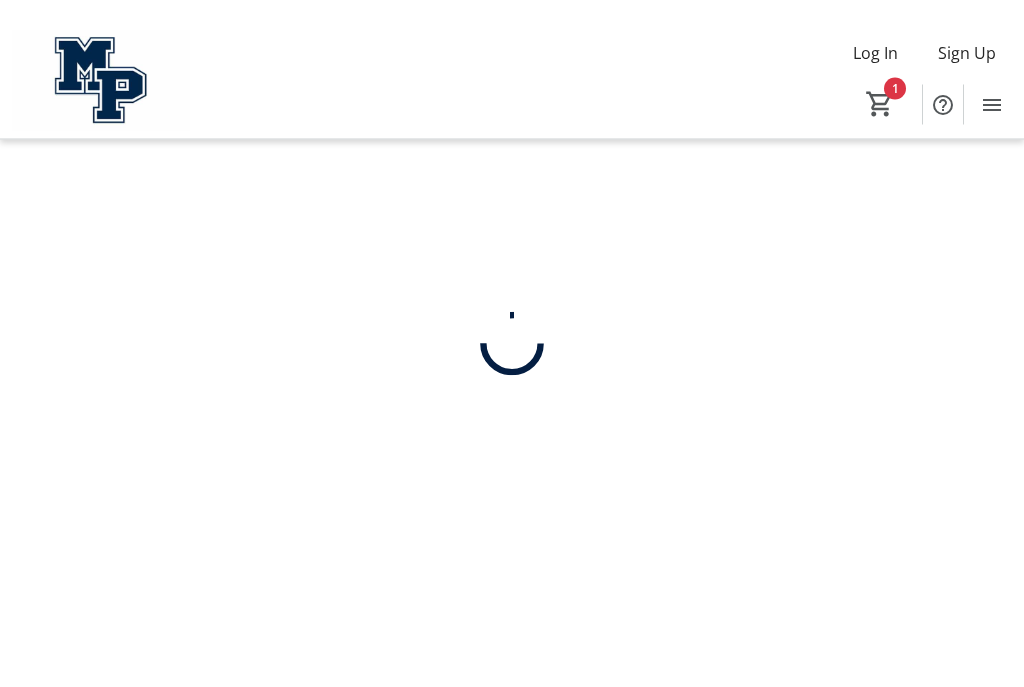 scroll, scrollTop: 0, scrollLeft: 0, axis: both 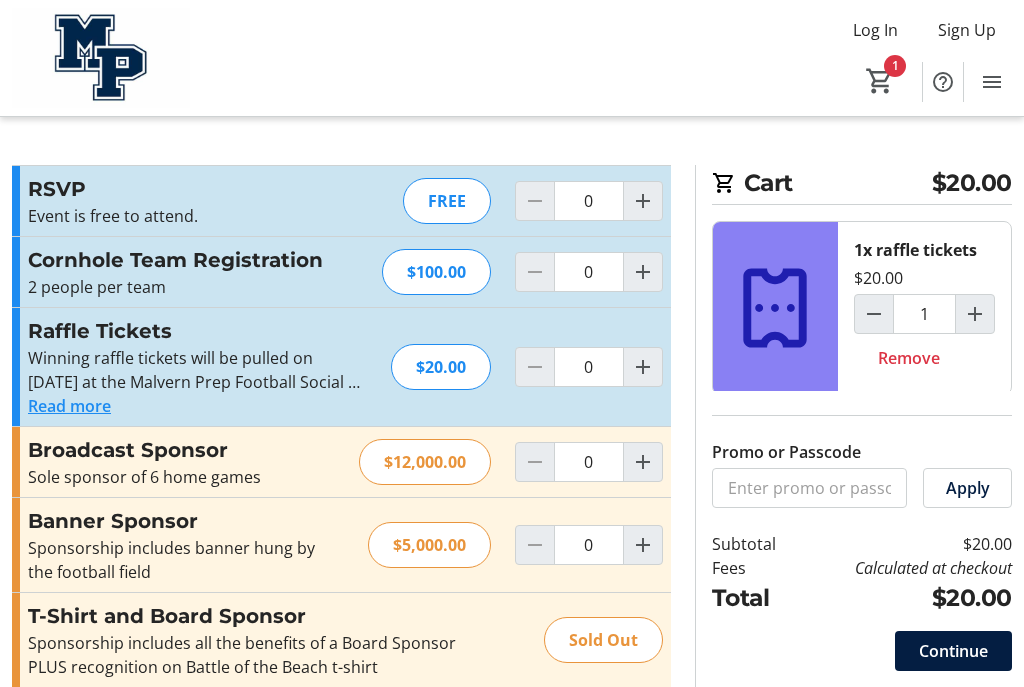 type on "1" 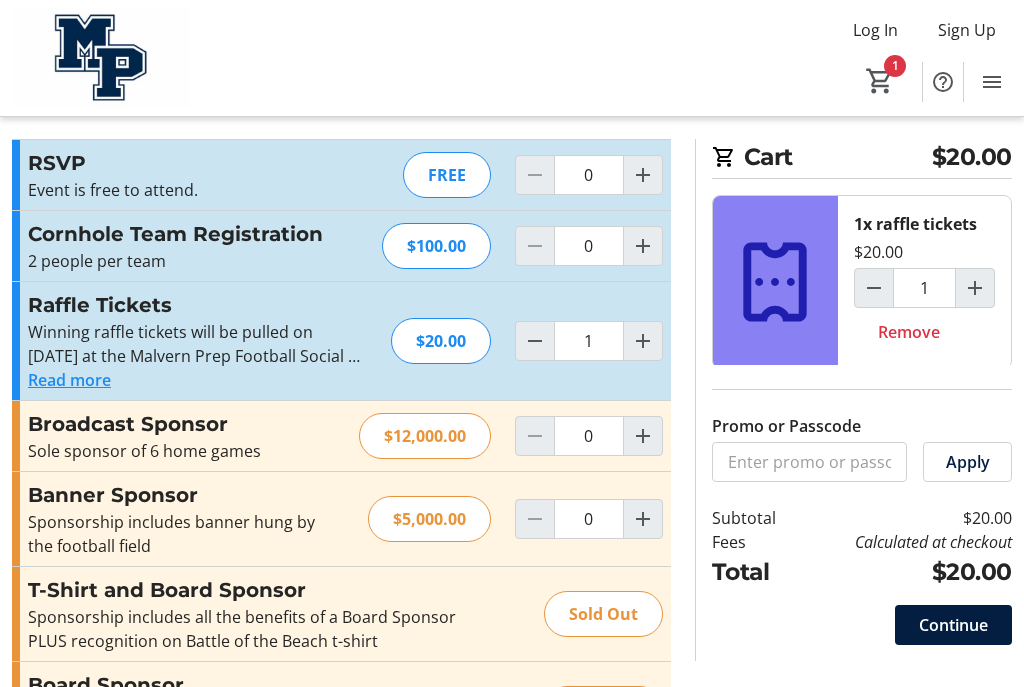 scroll, scrollTop: 25, scrollLeft: 0, axis: vertical 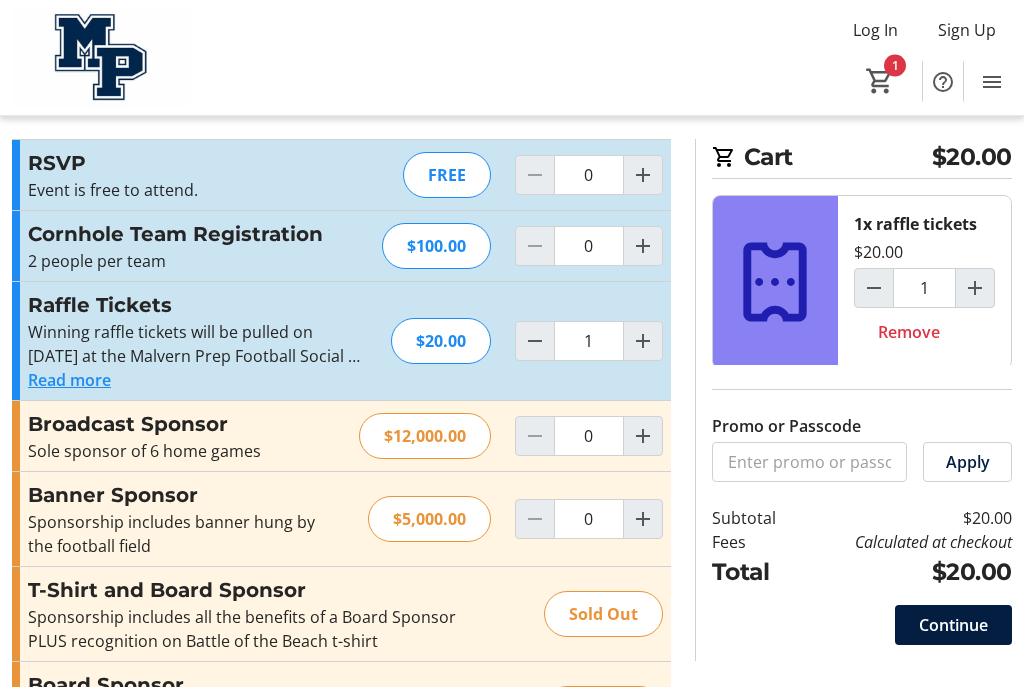 click 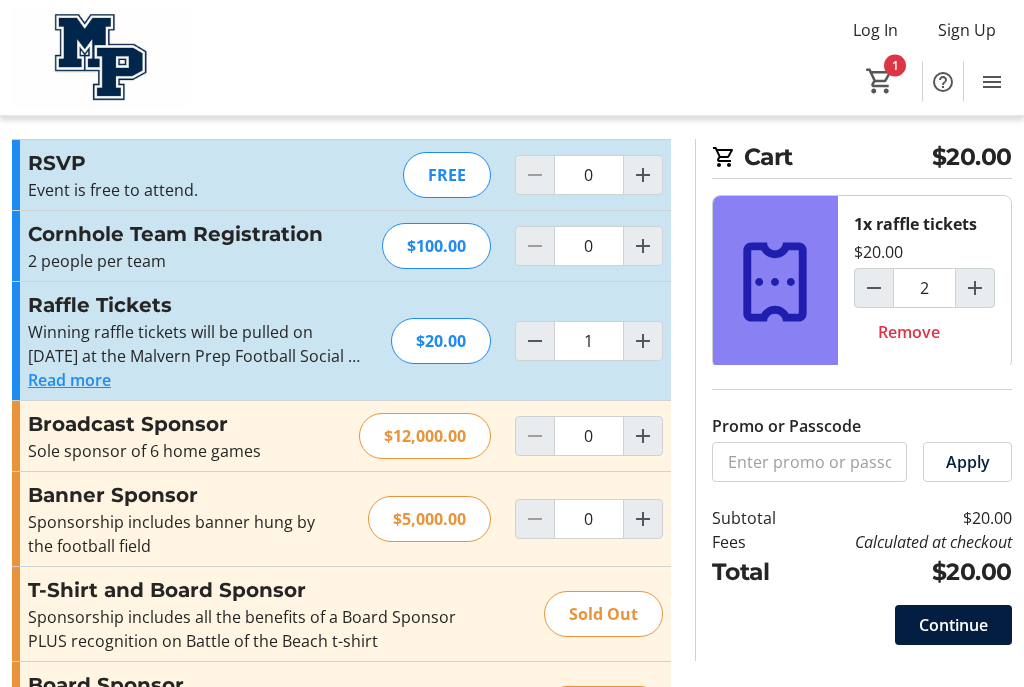 scroll, scrollTop: 26, scrollLeft: 0, axis: vertical 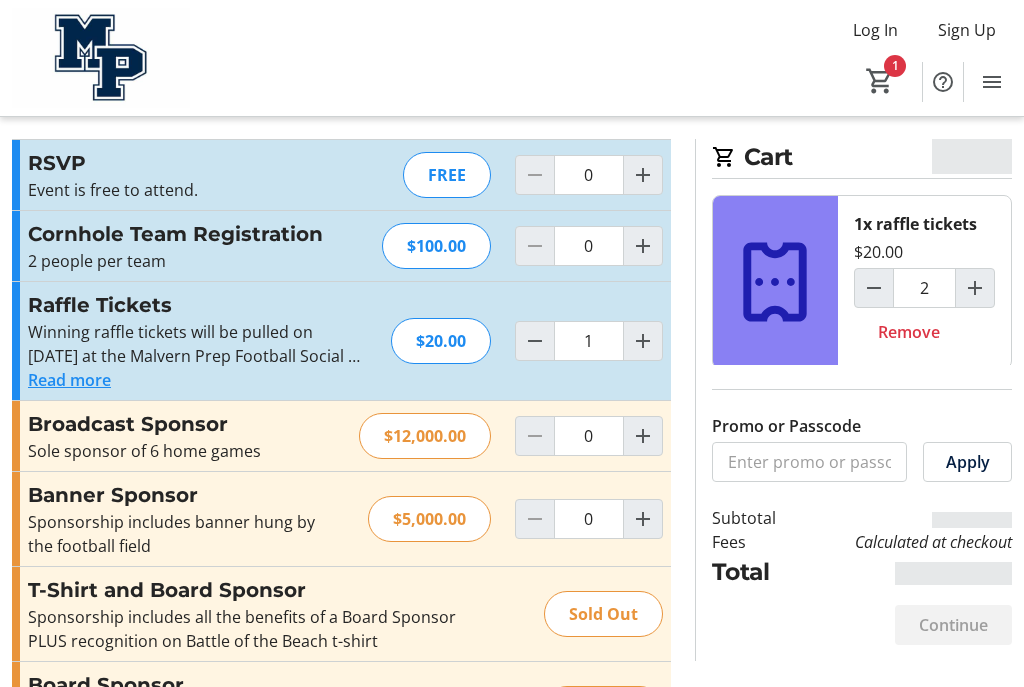type on "2" 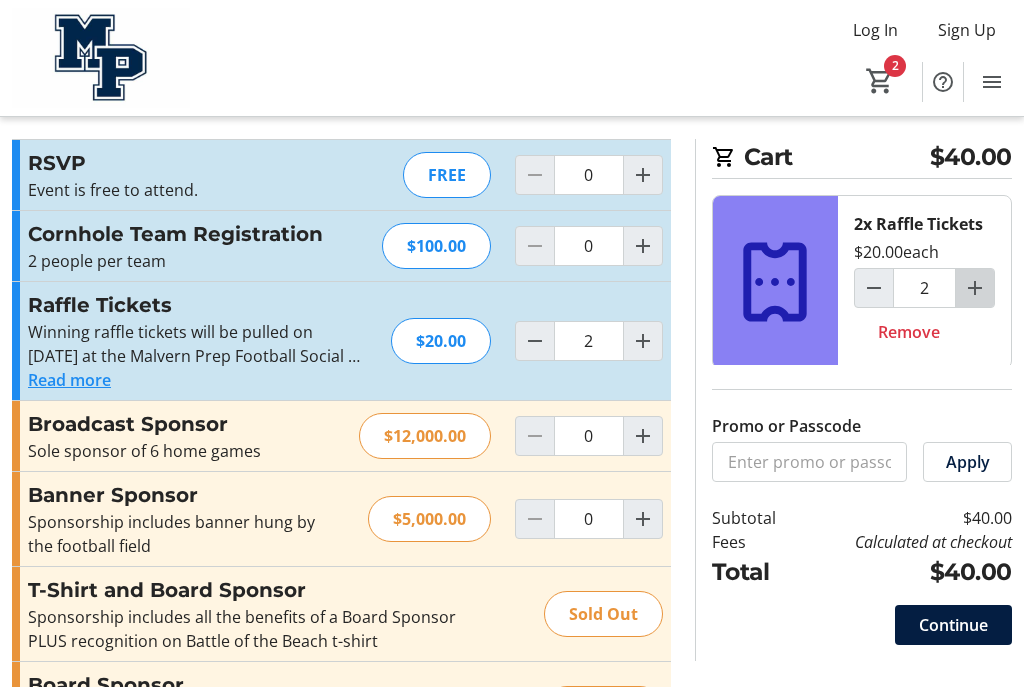 click 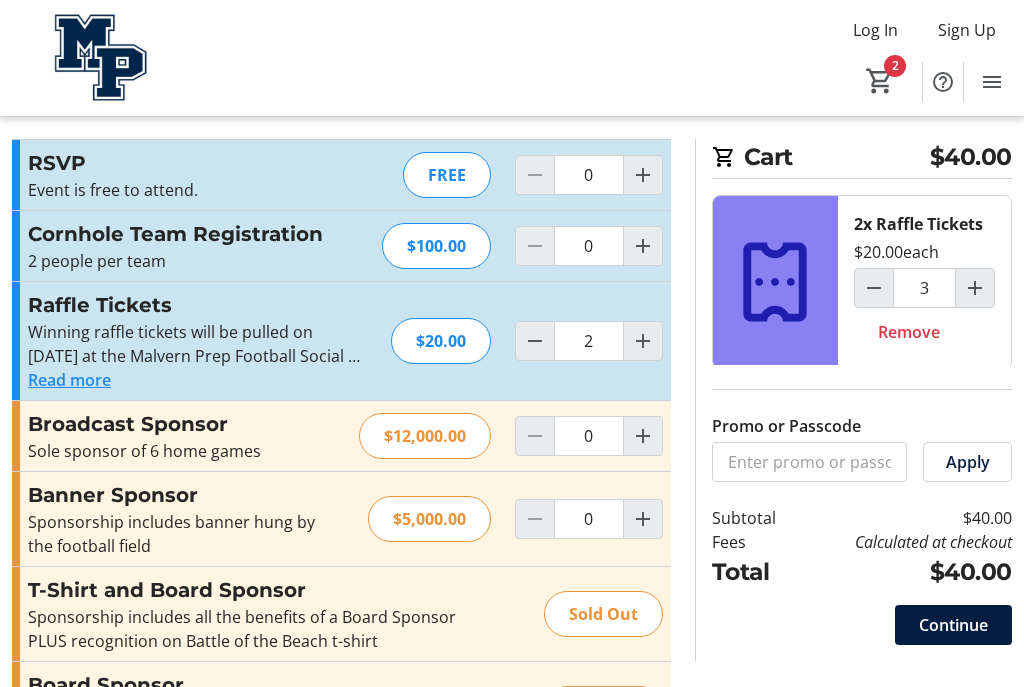 type on "3" 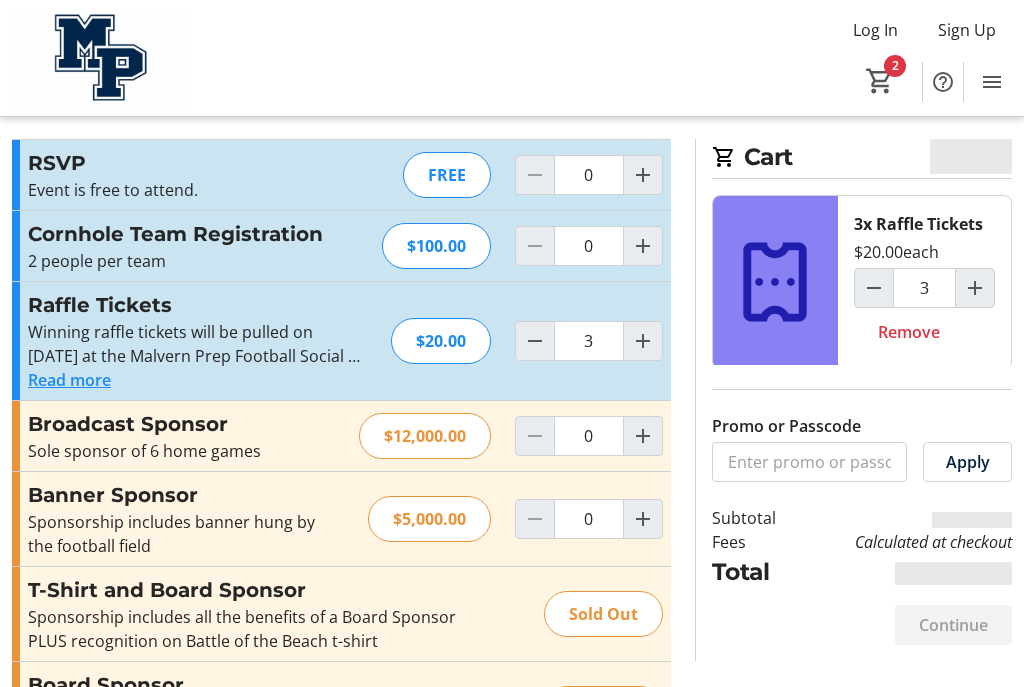 click 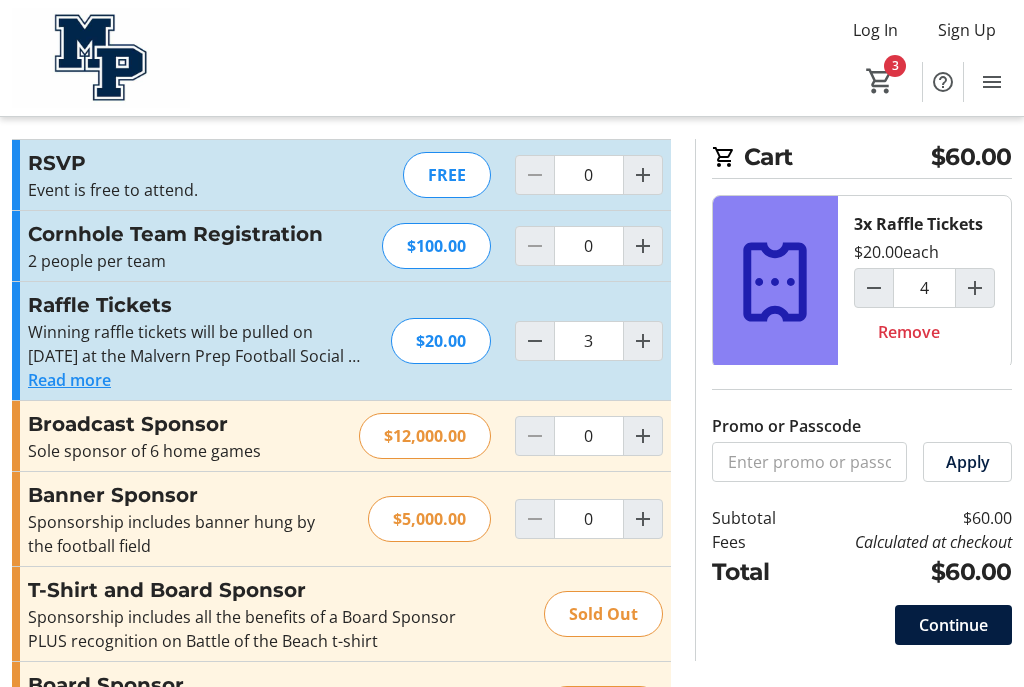 type on "4" 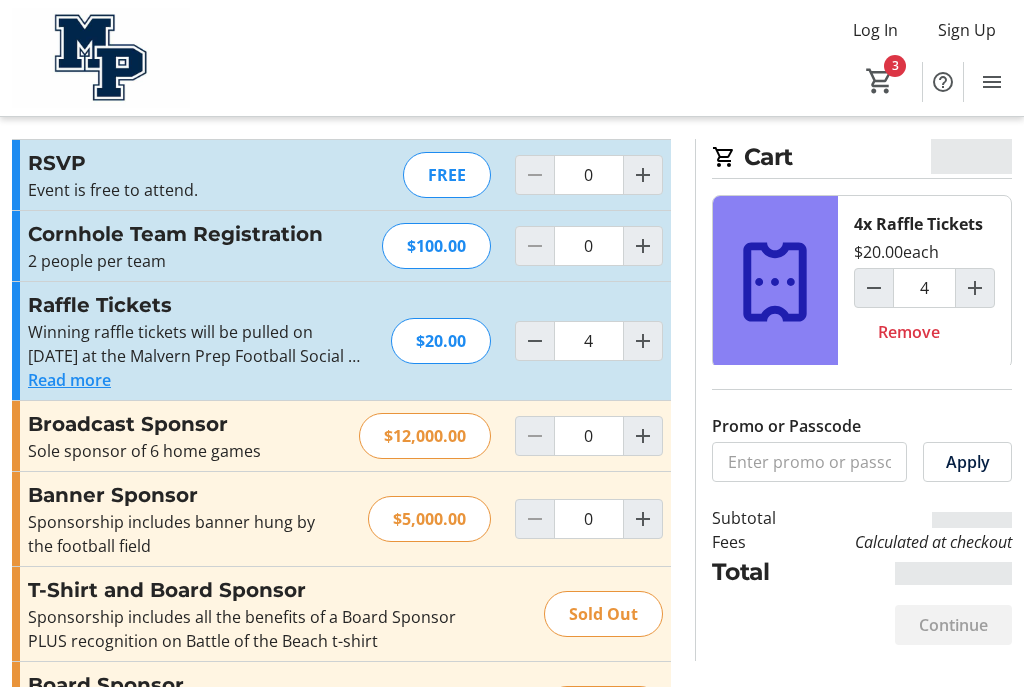 click 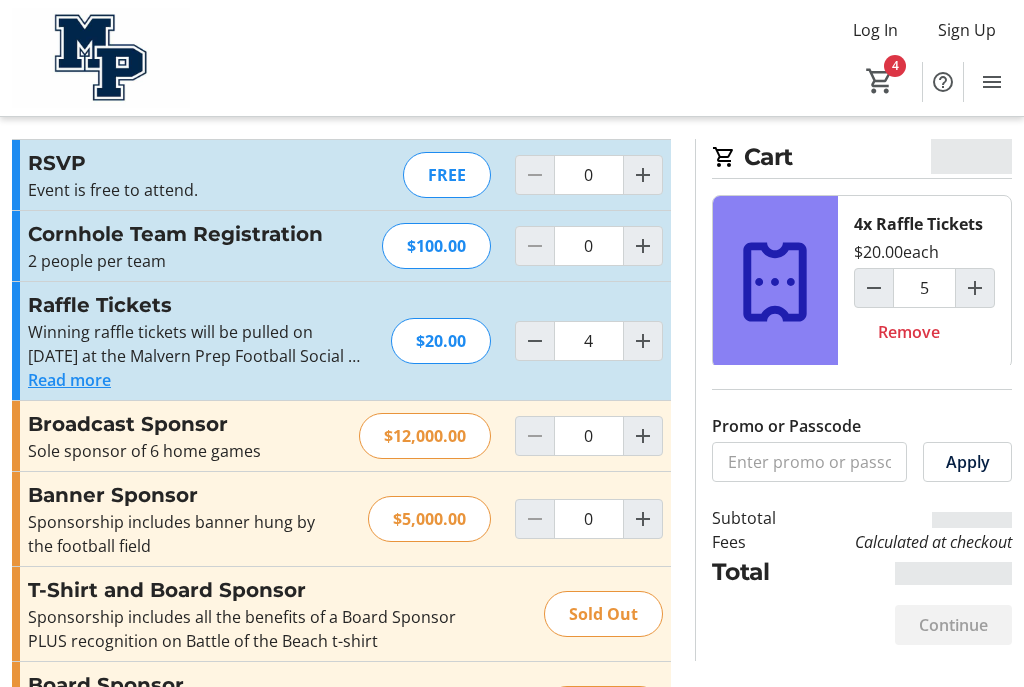 type on "5" 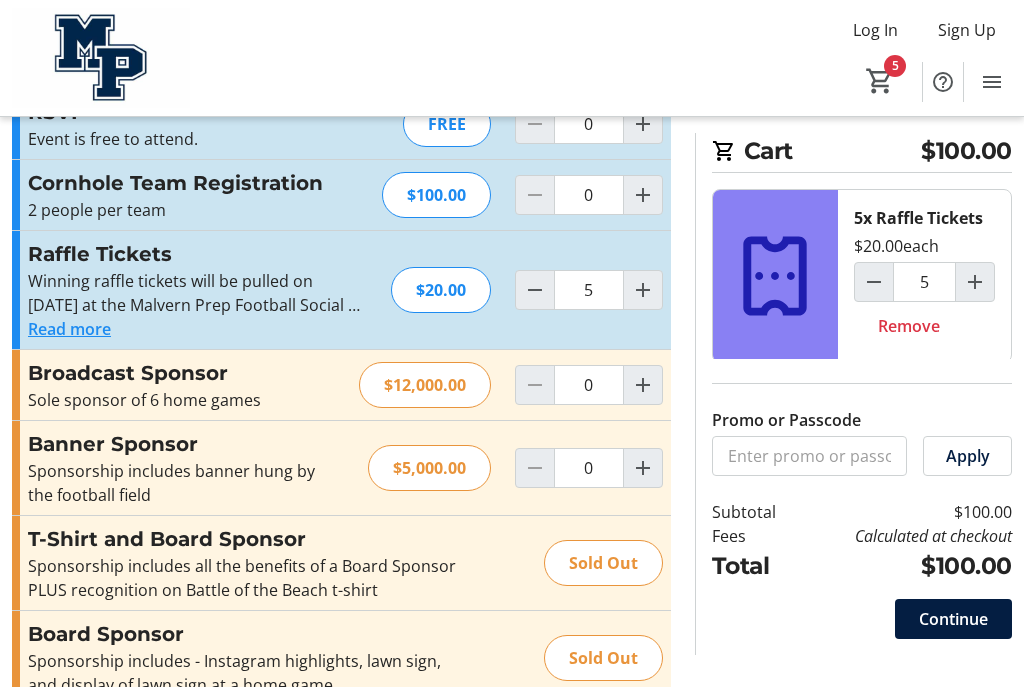 scroll, scrollTop: 83, scrollLeft: 0, axis: vertical 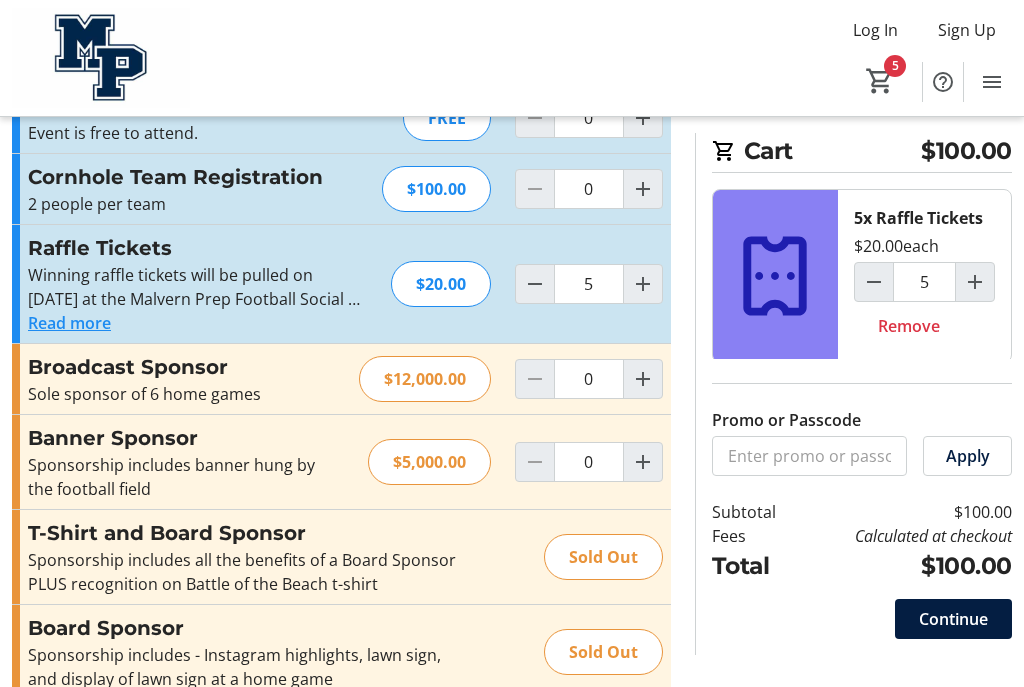 click 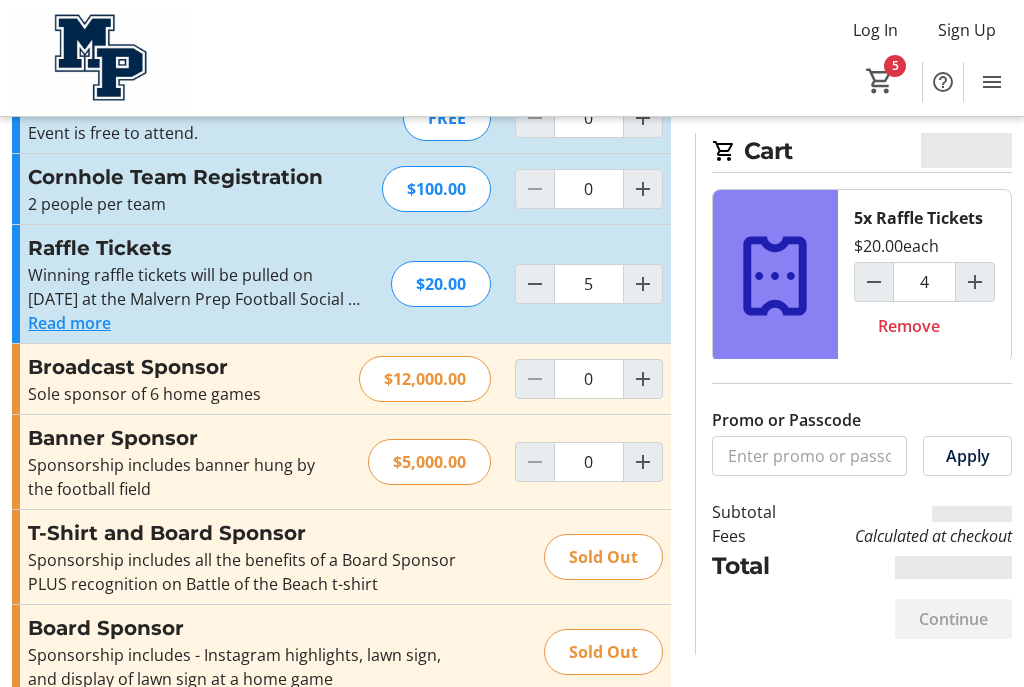 type on "4" 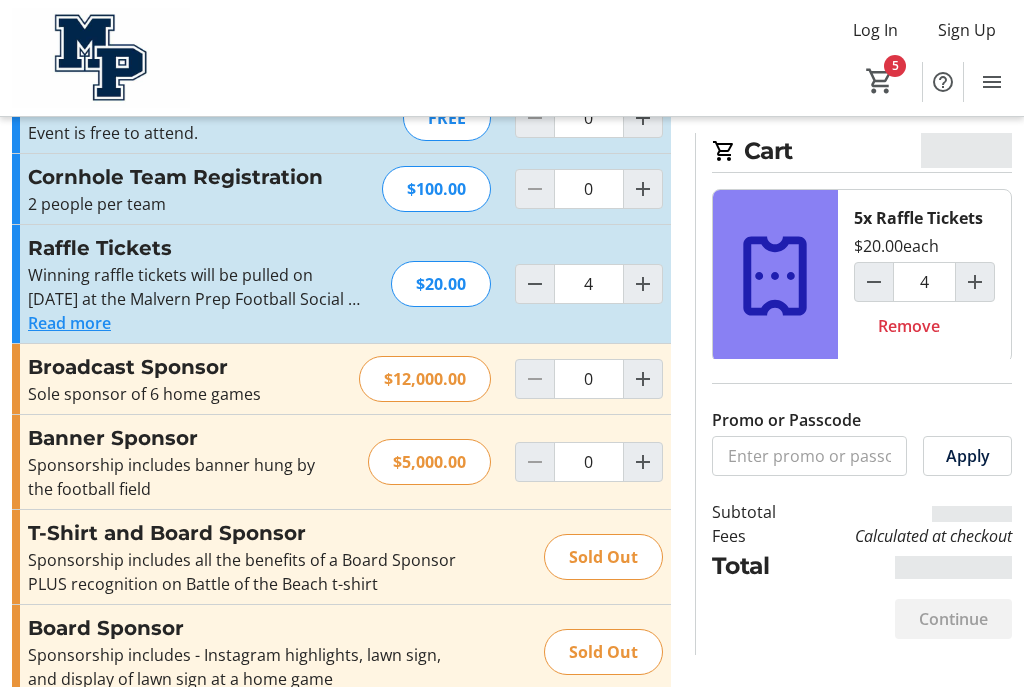 click 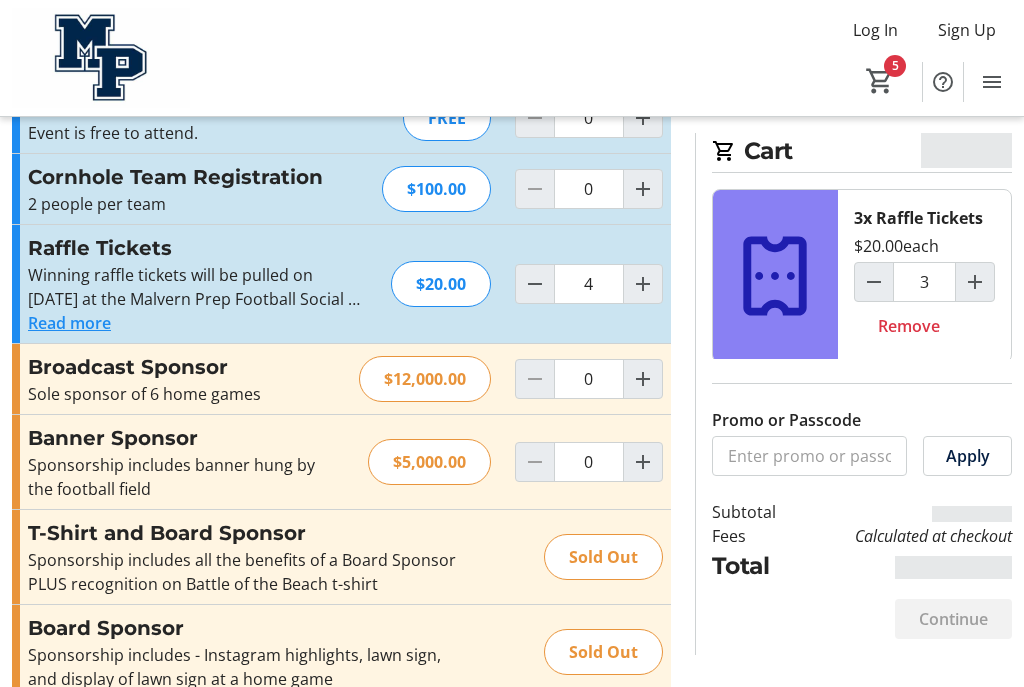 type on "3" 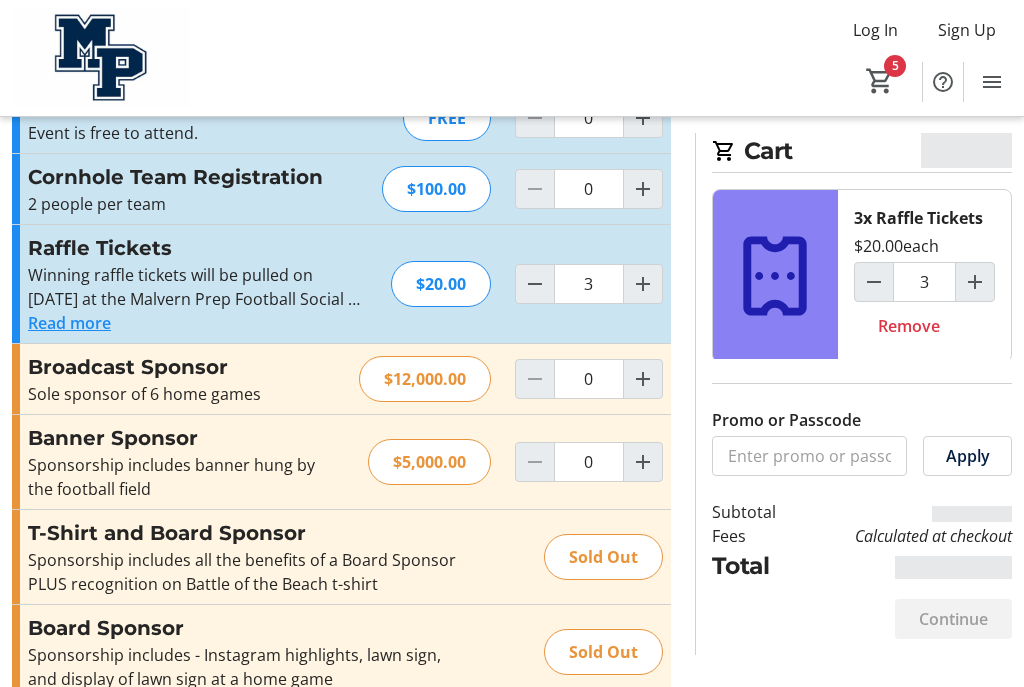 click 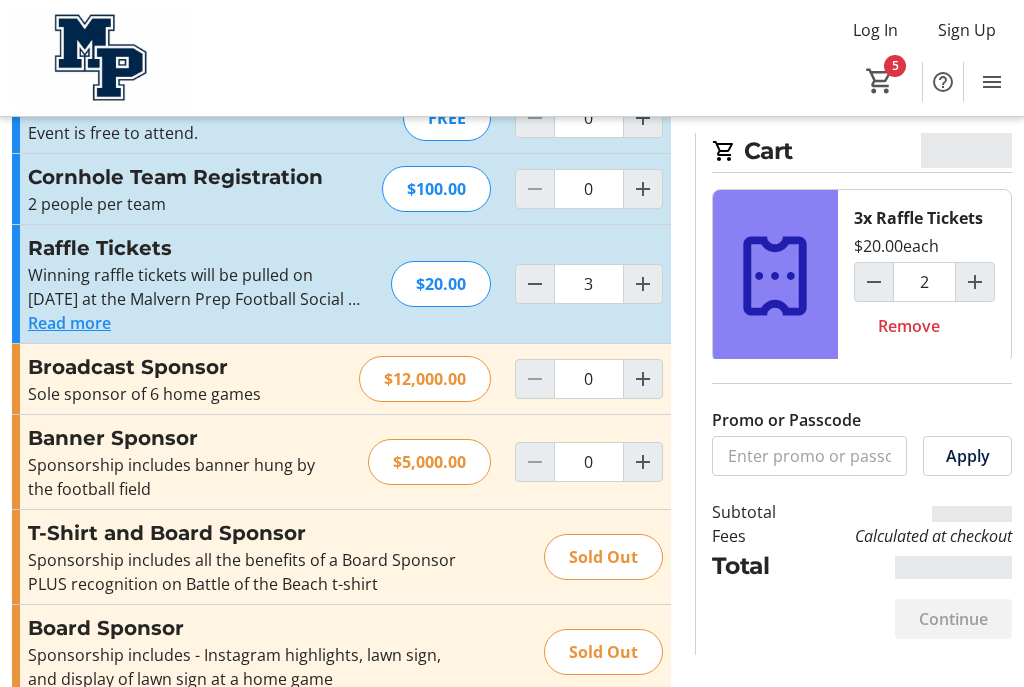 type on "2" 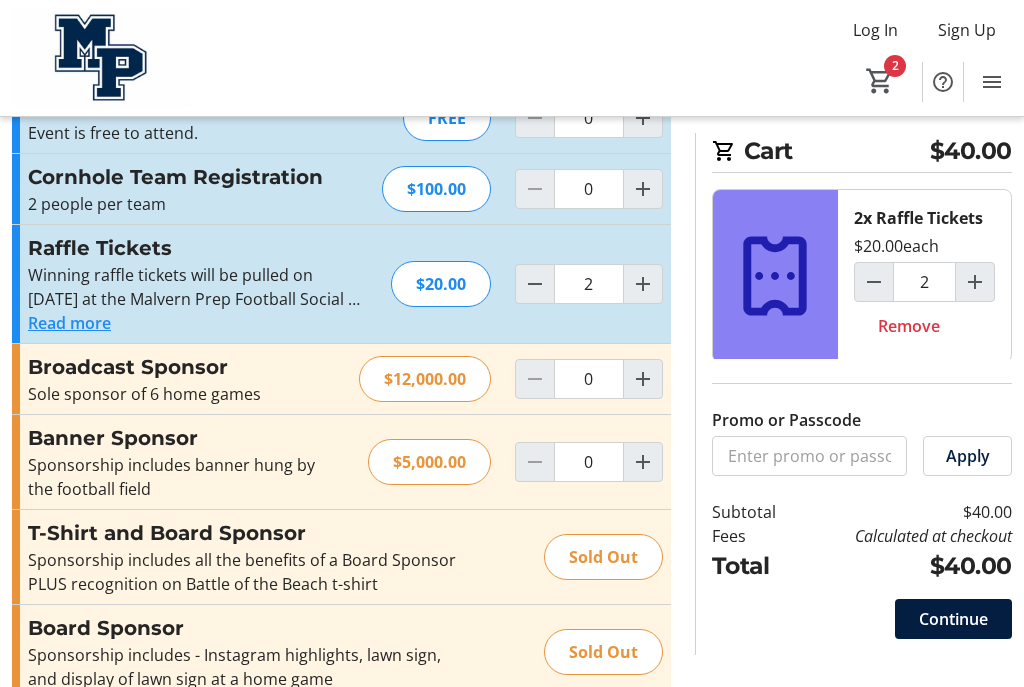 click on "Continue" 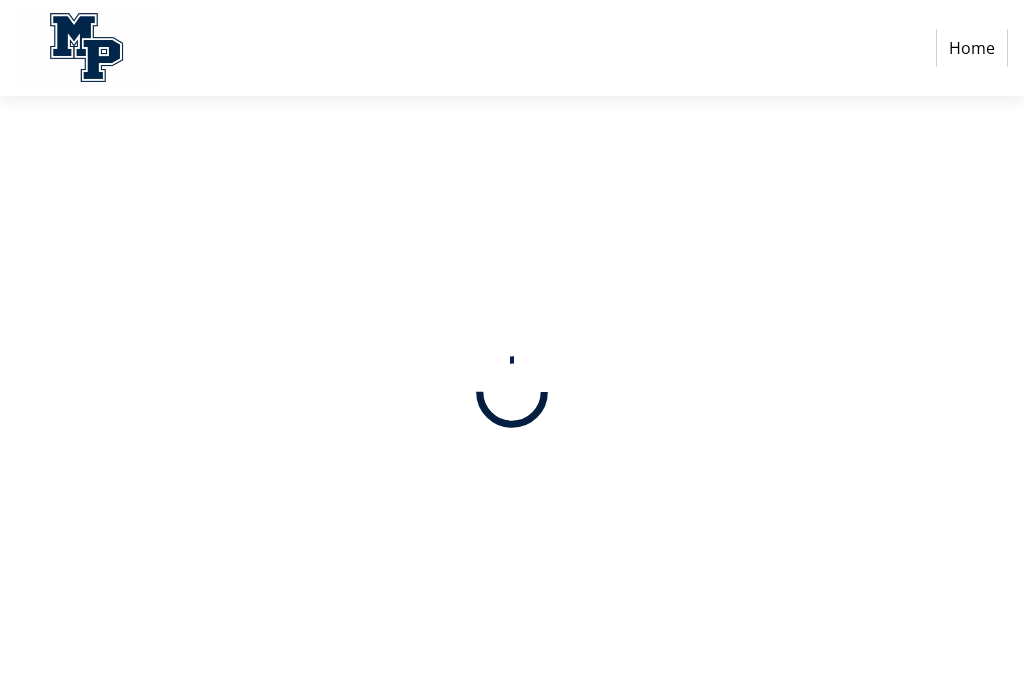 scroll, scrollTop: 0, scrollLeft: 0, axis: both 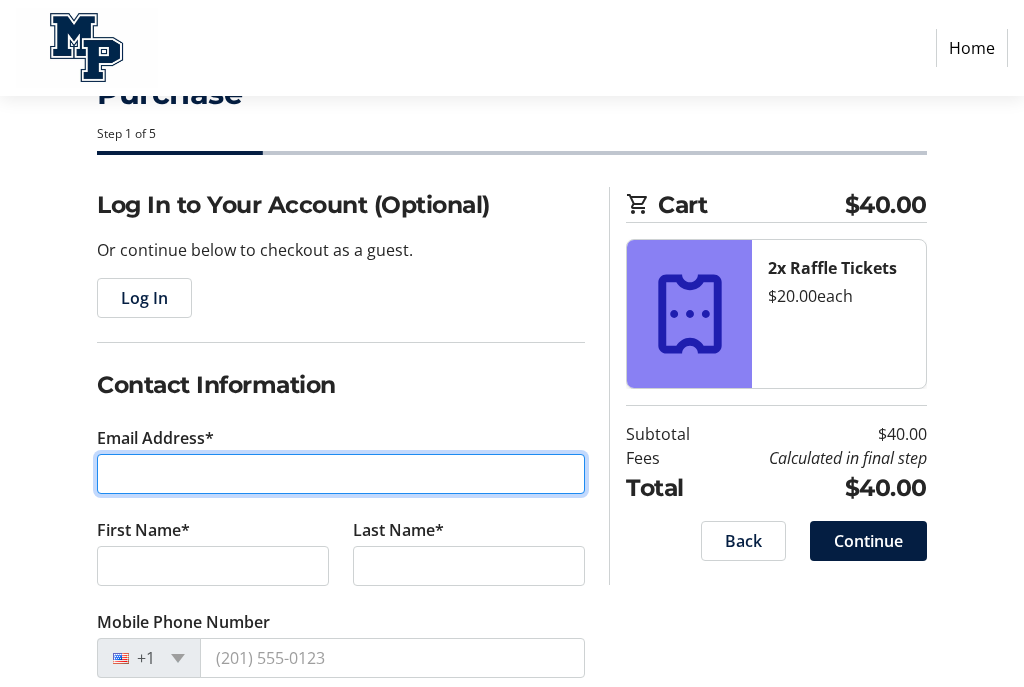 click on "Email Address*" at bounding box center [341, 474] 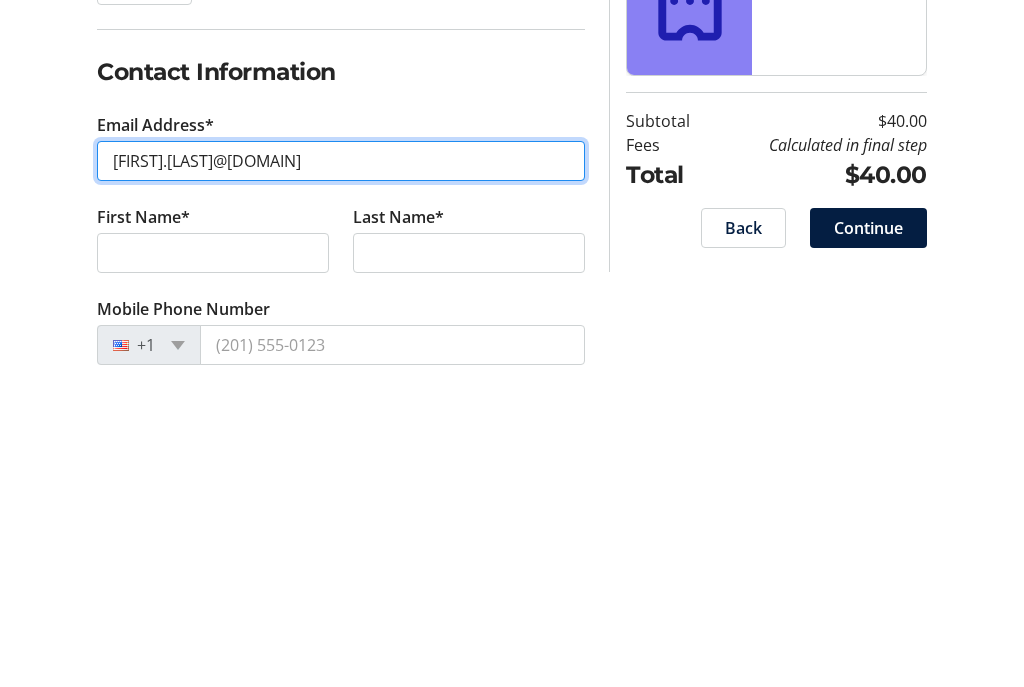 type on "[FIRST].[LAST]@[DOMAIN]" 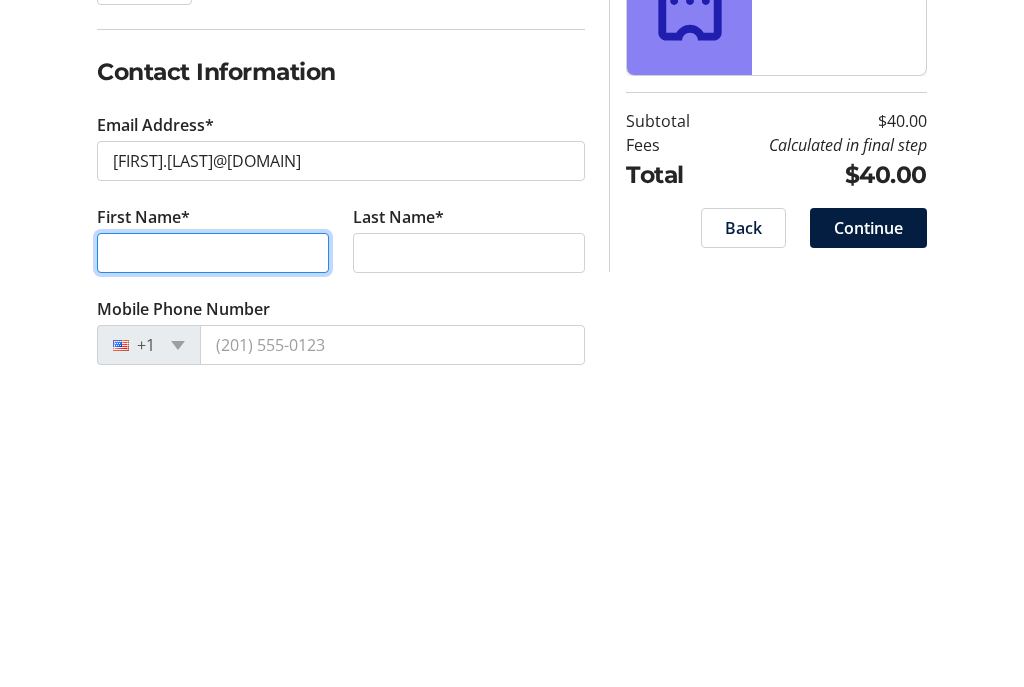 click on "First Name*" at bounding box center (213, 566) 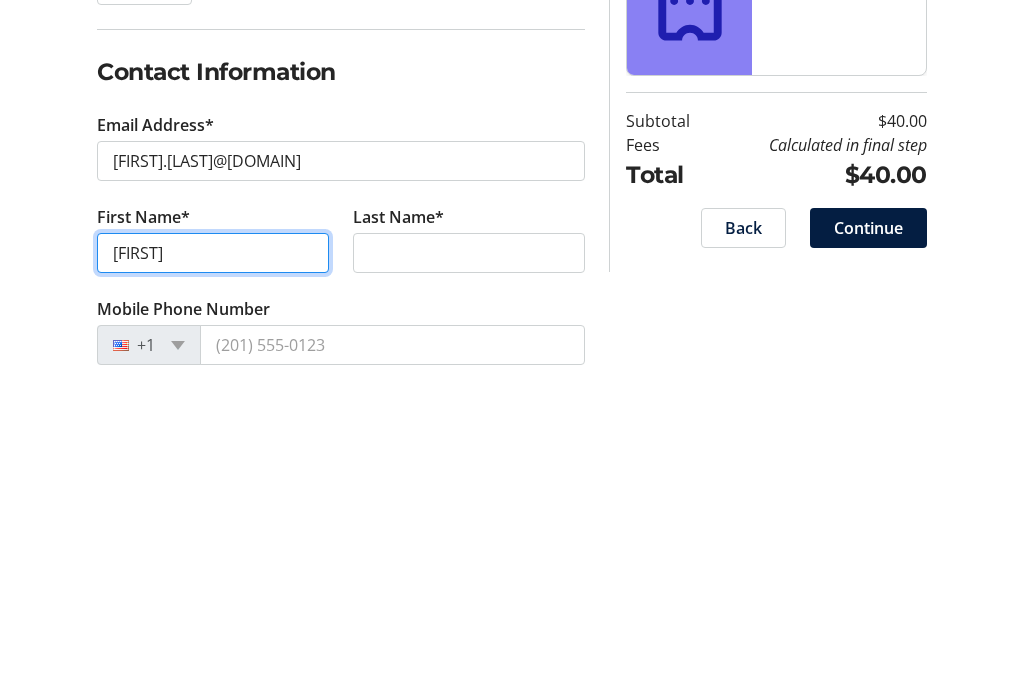 type on "[FIRST]" 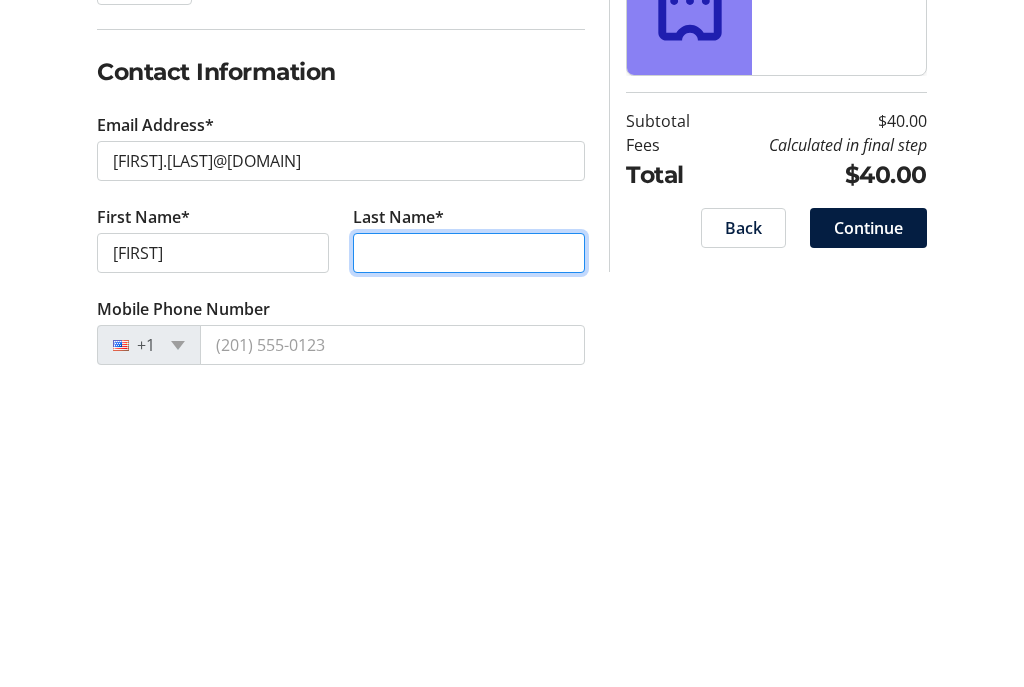 click on "Last Name*" at bounding box center [469, 566] 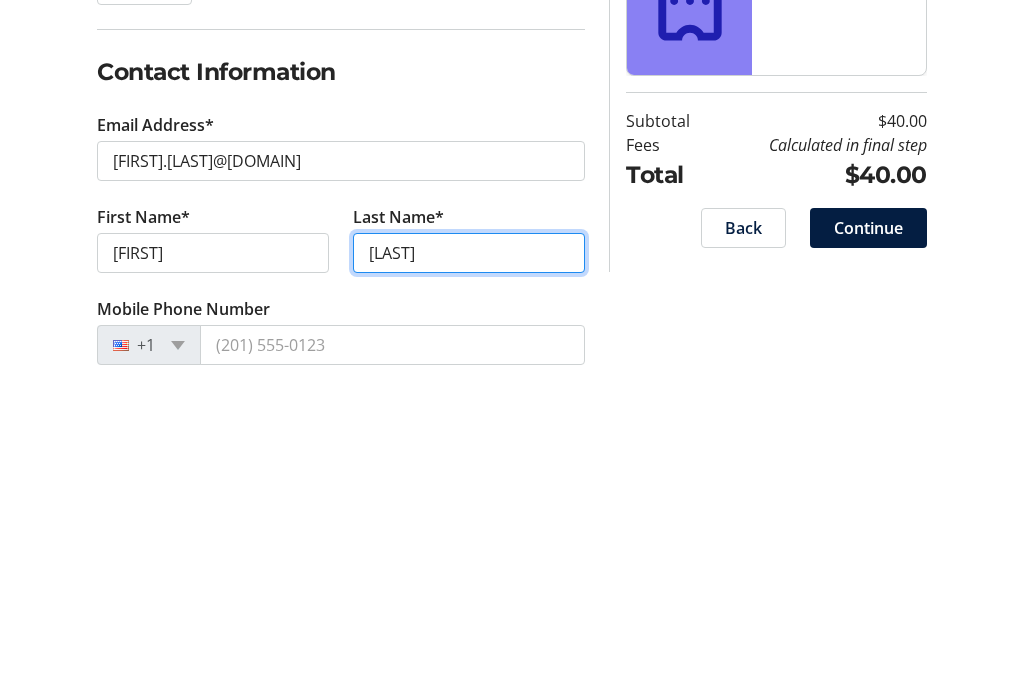 scroll, scrollTop: 109, scrollLeft: 0, axis: vertical 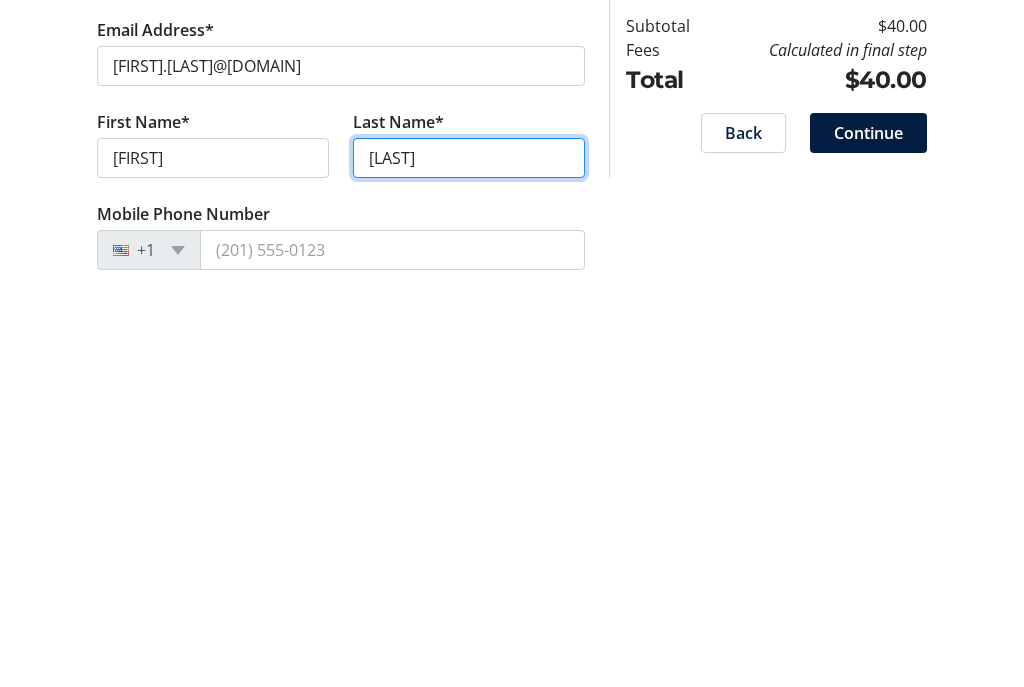 type on "[LAST]" 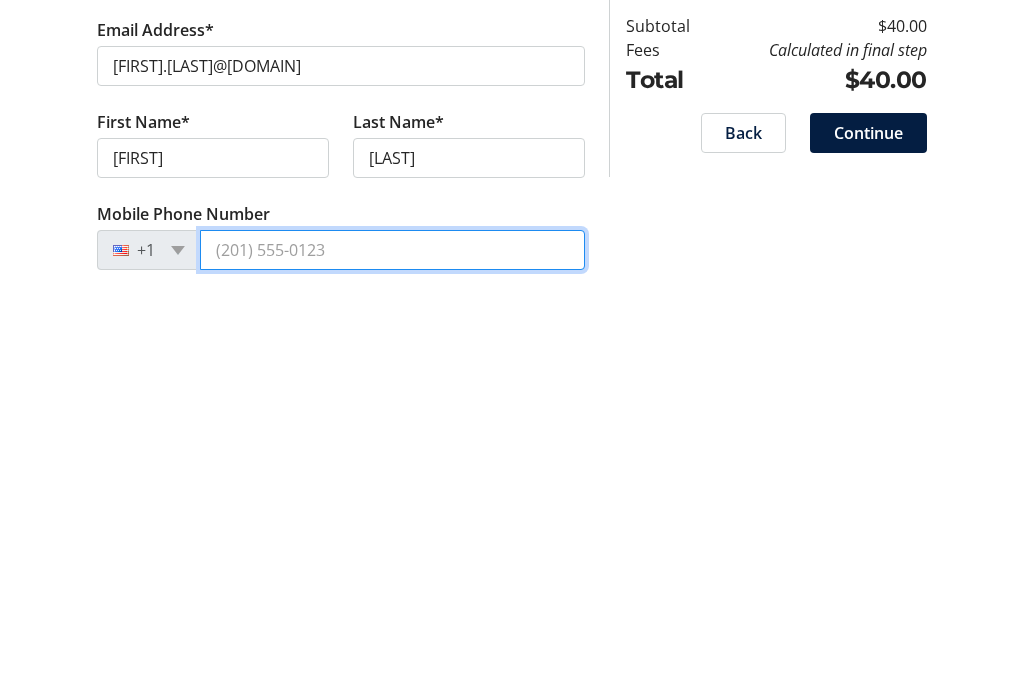 click on "Mobile Phone Number" at bounding box center [392, 622] 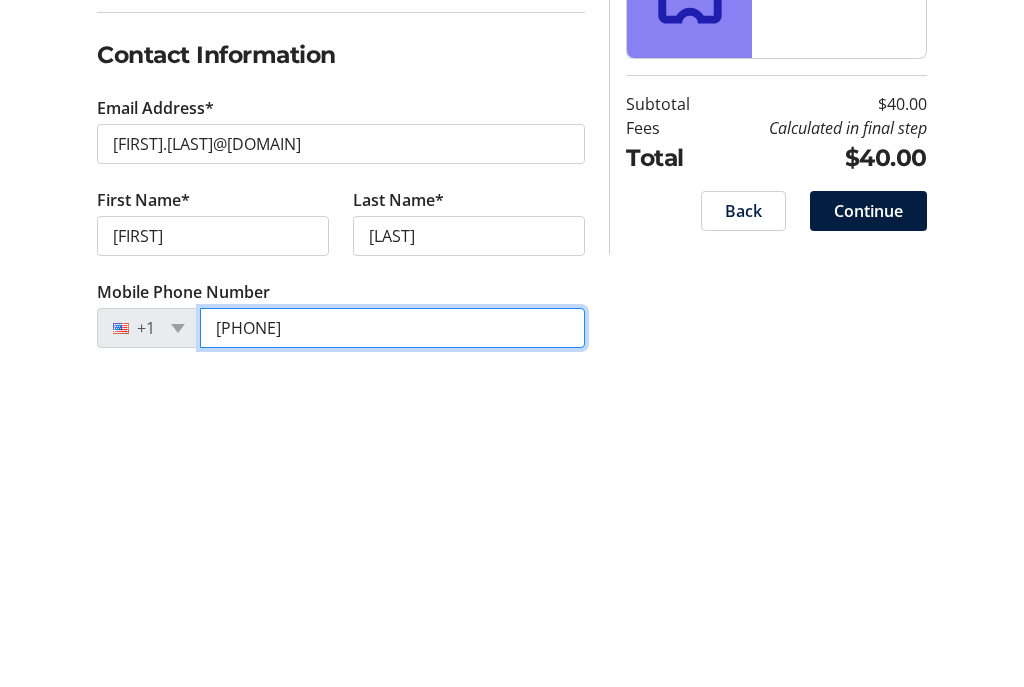 type on "[PHONE]" 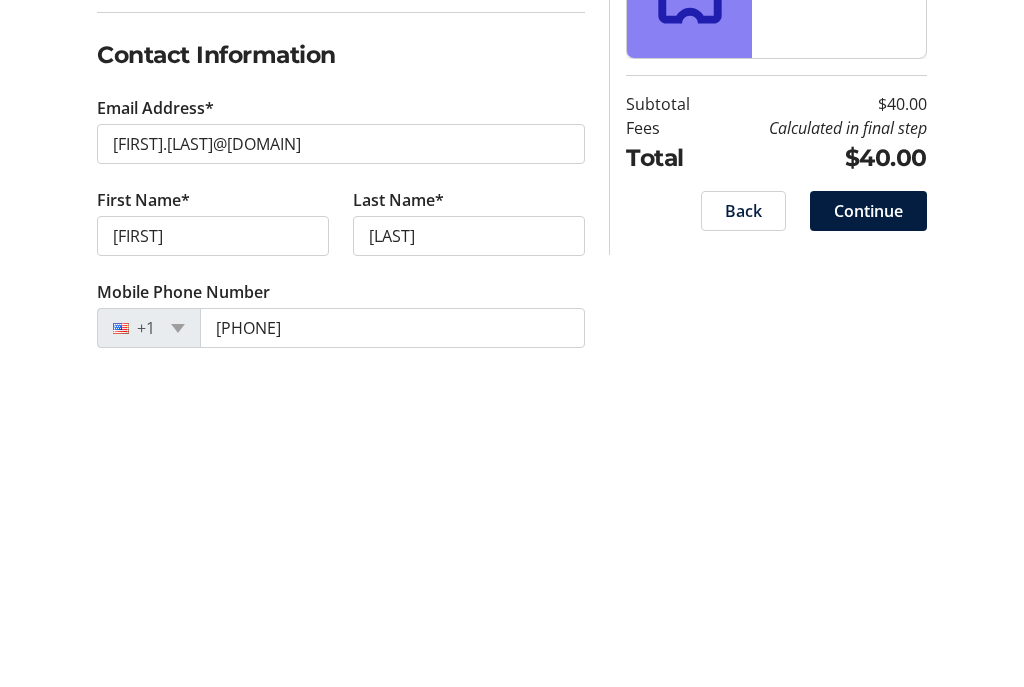 click on "Continue" 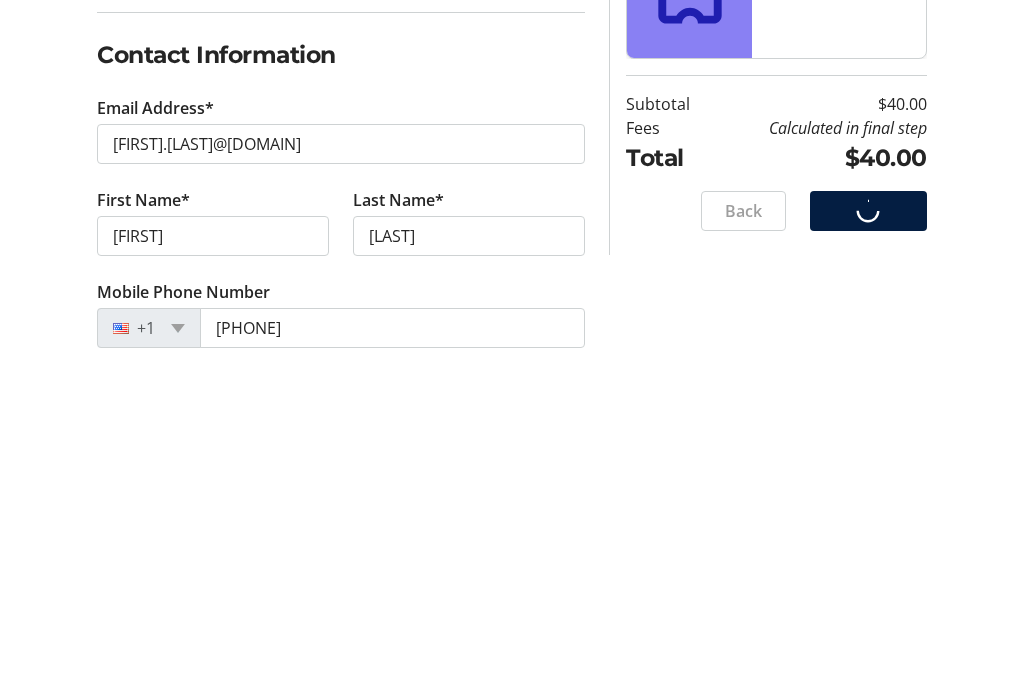 scroll, scrollTop: 73, scrollLeft: 0, axis: vertical 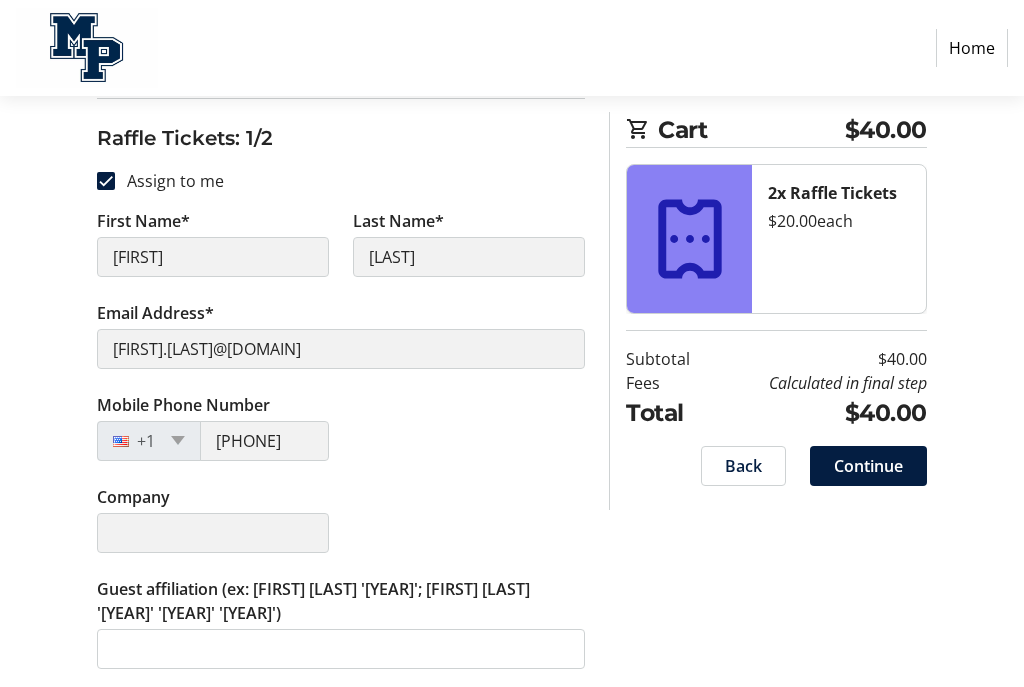 click on "Assign to me" at bounding box center [106, 182] 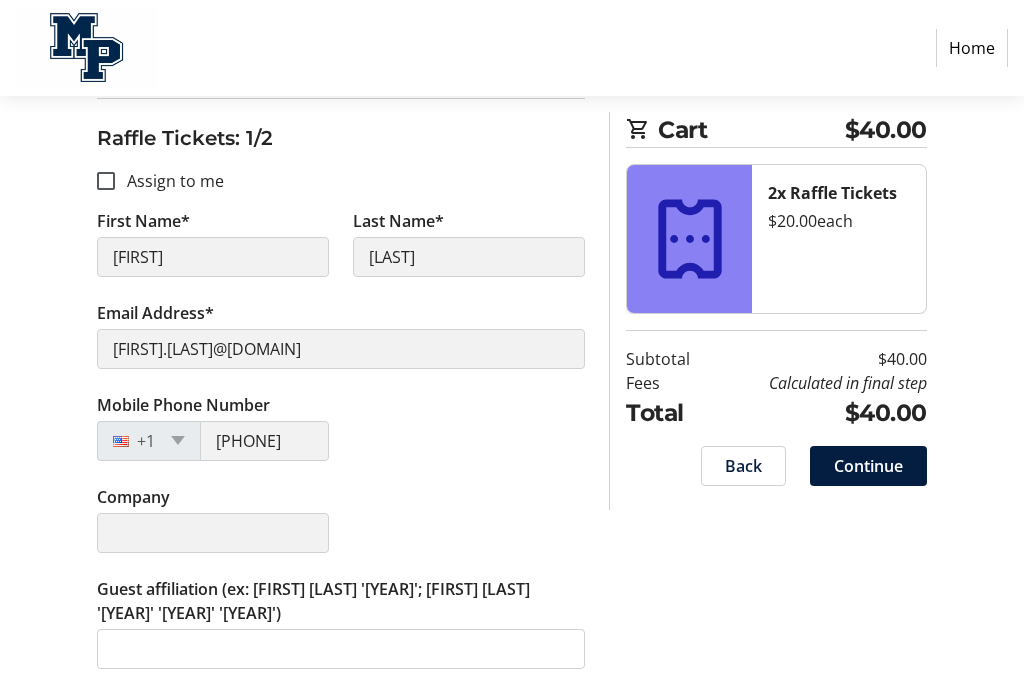 checkbox on "false" 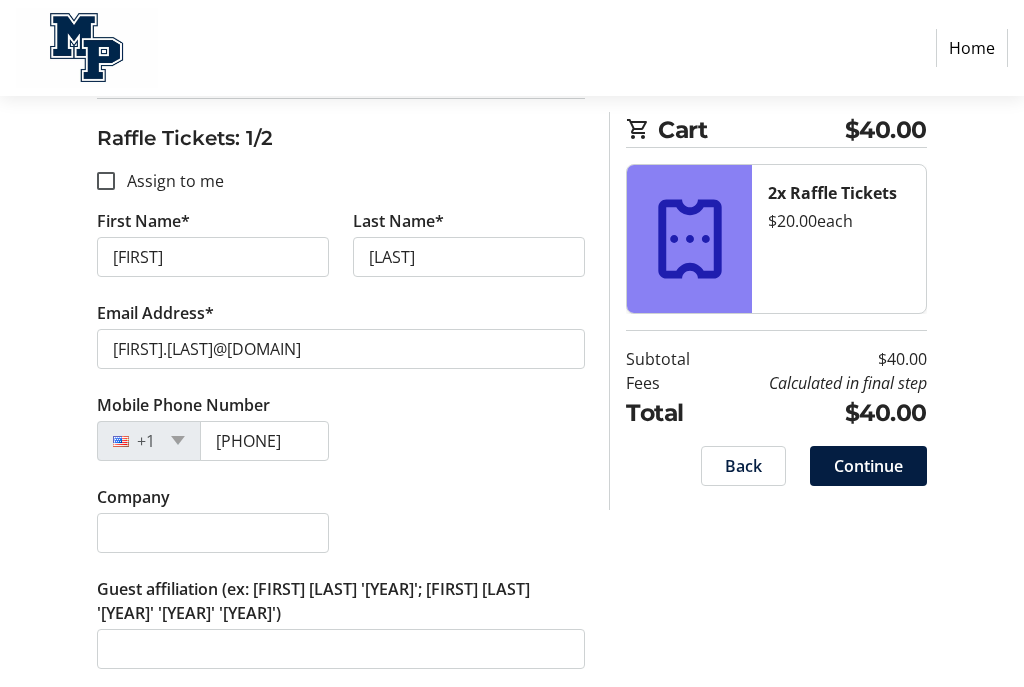 type 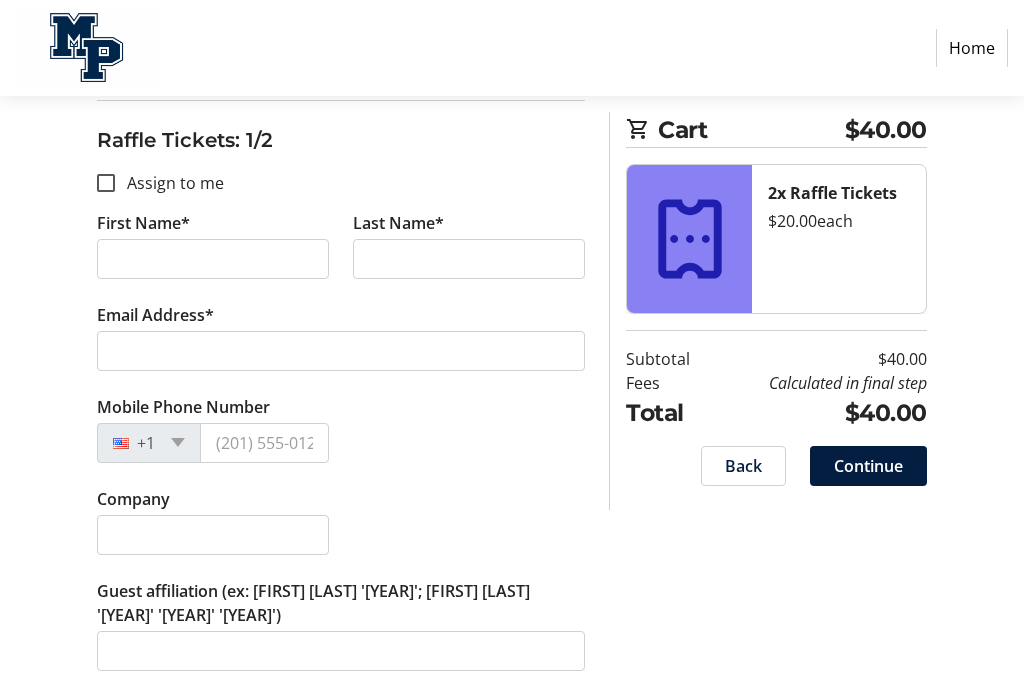 scroll, scrollTop: 283, scrollLeft: 0, axis: vertical 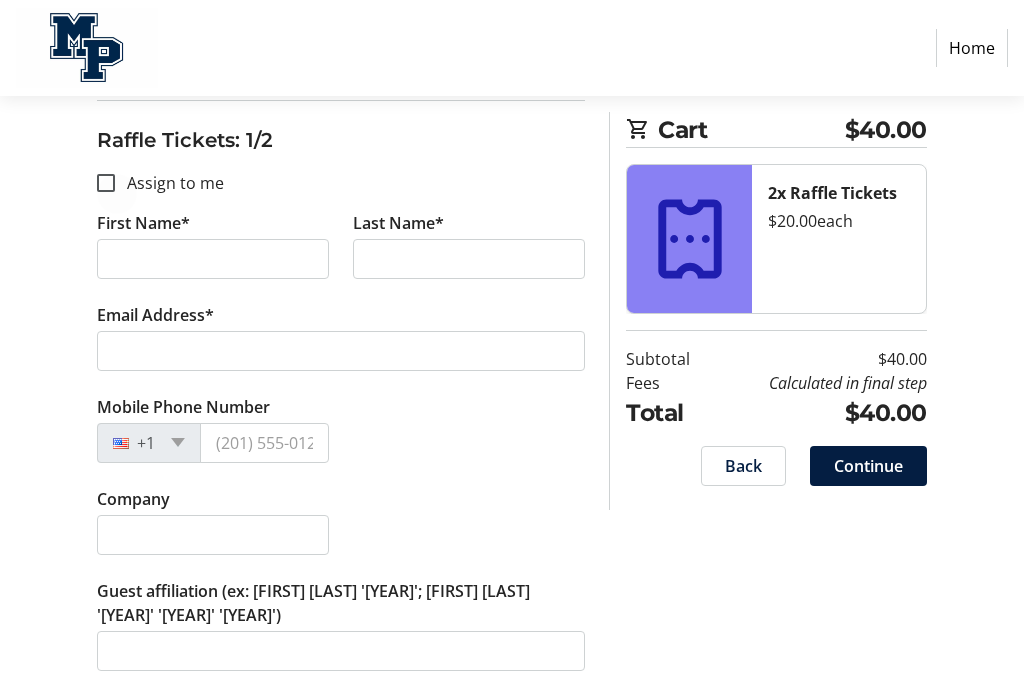 click on "Assign to me" at bounding box center [106, 183] 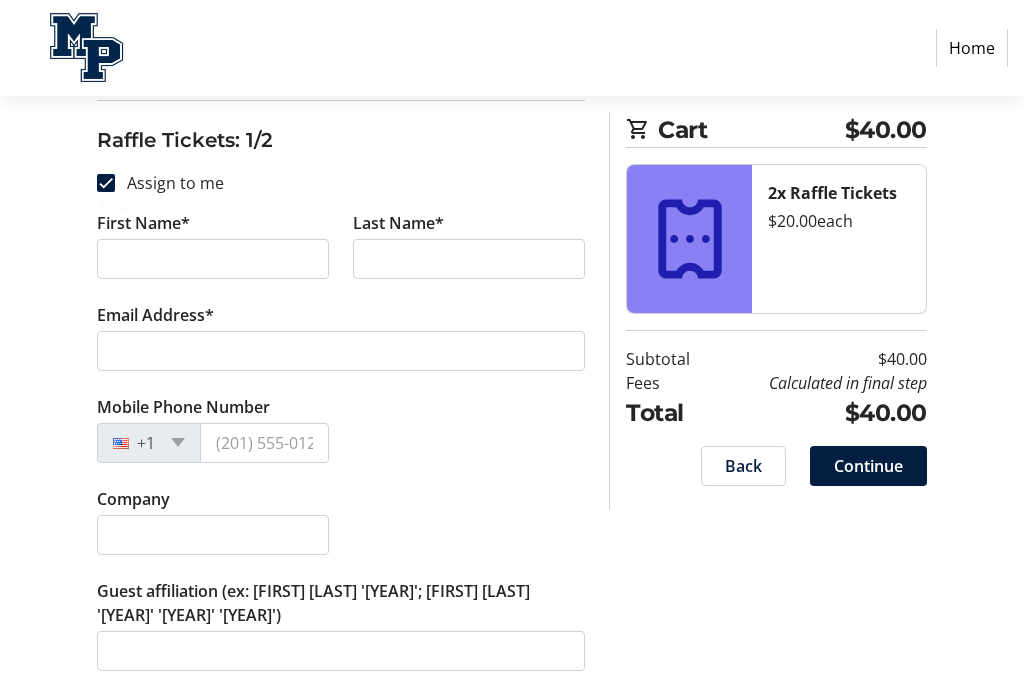 checkbox on "true" 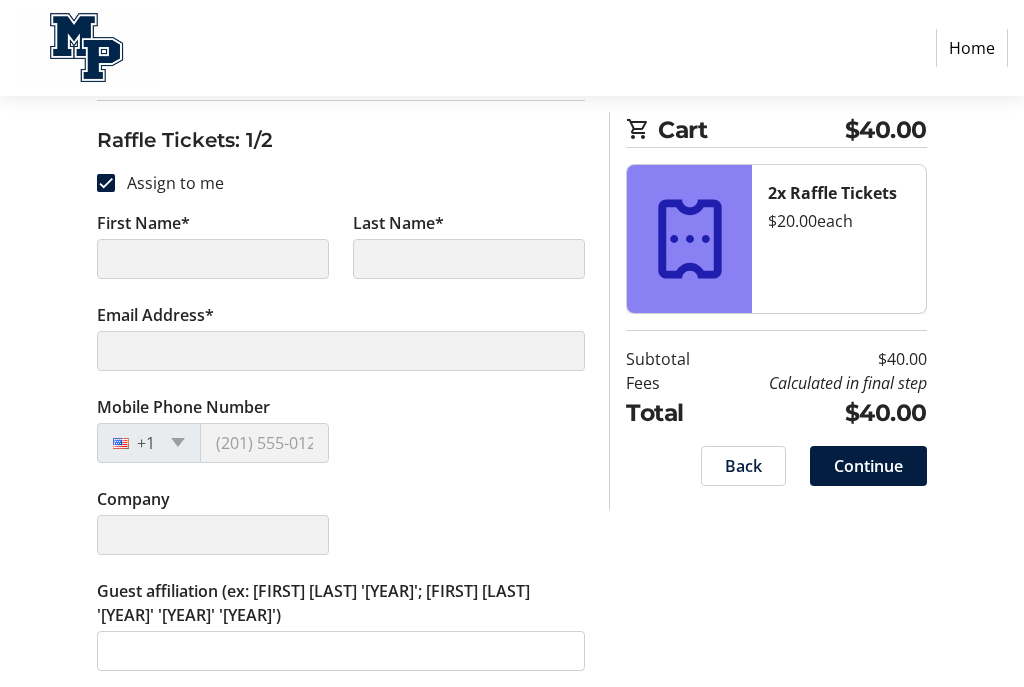 type on "[FIRST]" 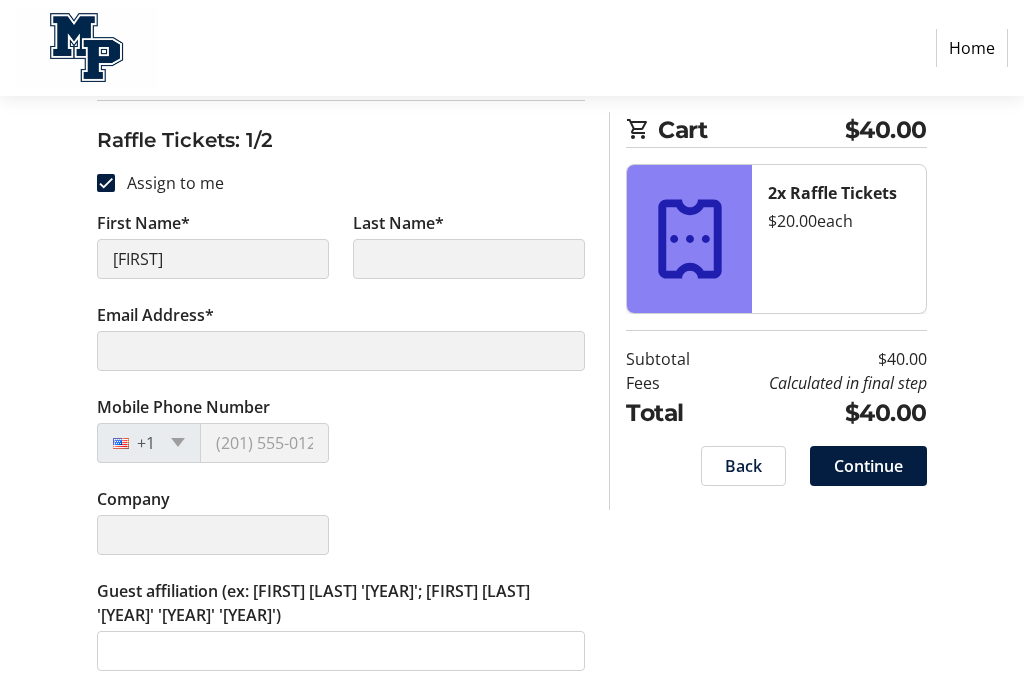 type on "[LAST]" 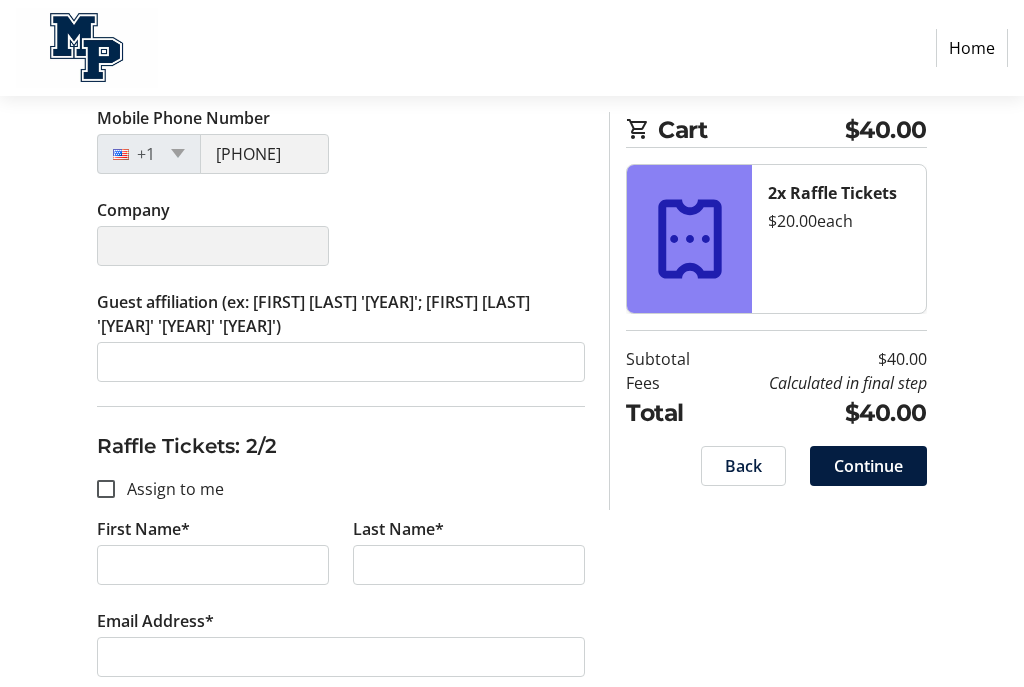 scroll, scrollTop: 570, scrollLeft: 0, axis: vertical 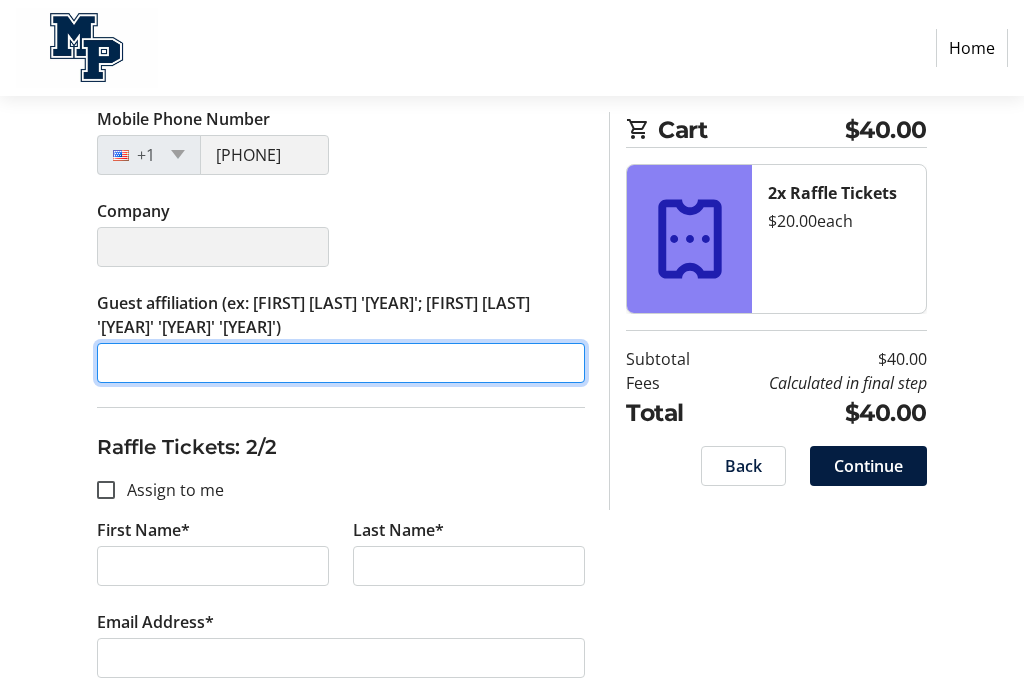 click on "Guest affiliation (ex: [FIRST] [LAST] '[YEAR]'; [FIRST] [LAST] '[YEAR]' '[YEAR]' '[YEAR]')" at bounding box center (341, 364) 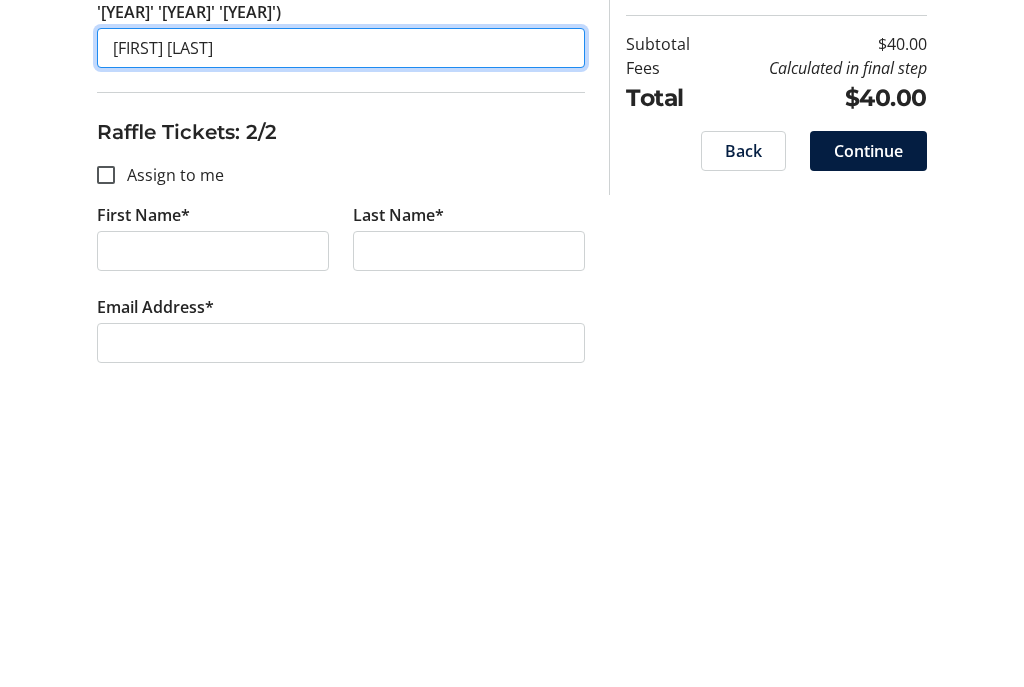 type on "[FIRST] [LAST]" 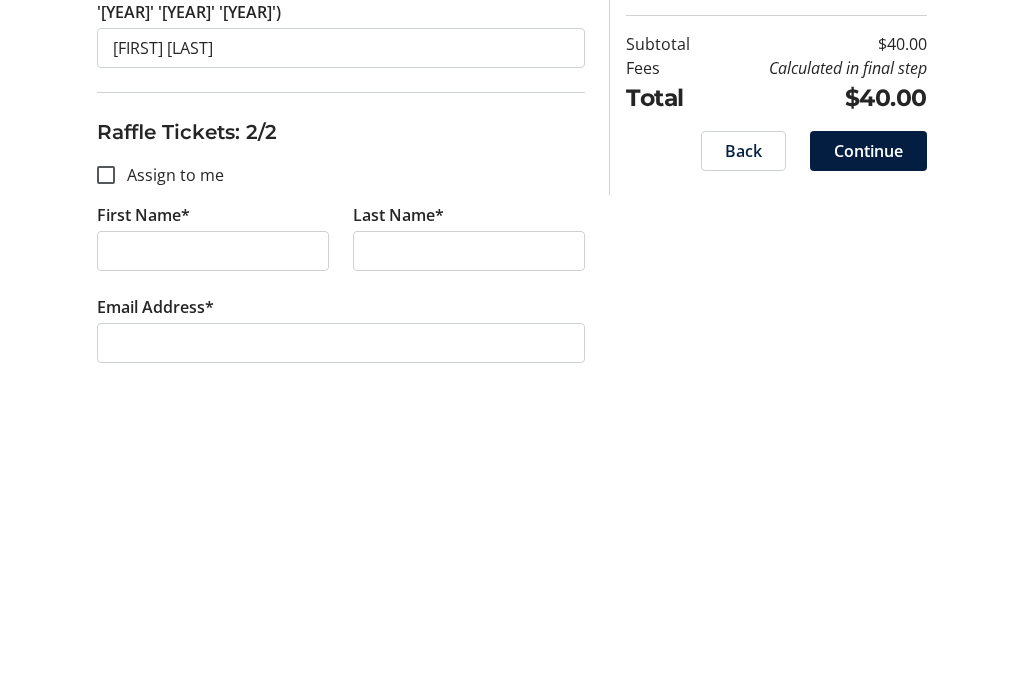 click on "Assign to me" at bounding box center (106, 491) 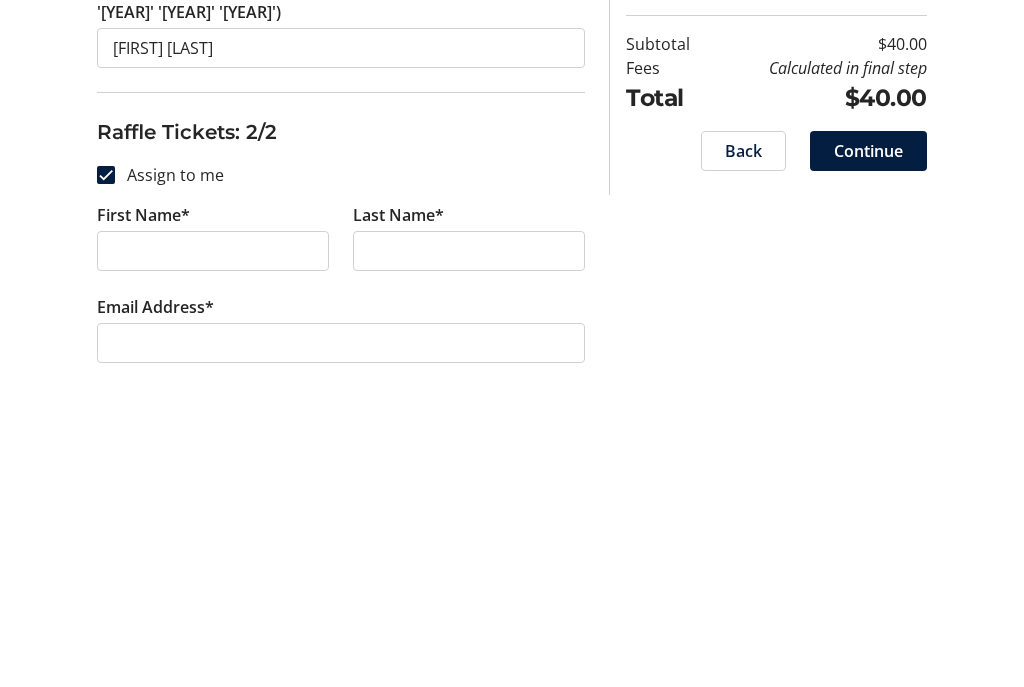 checkbox on "true" 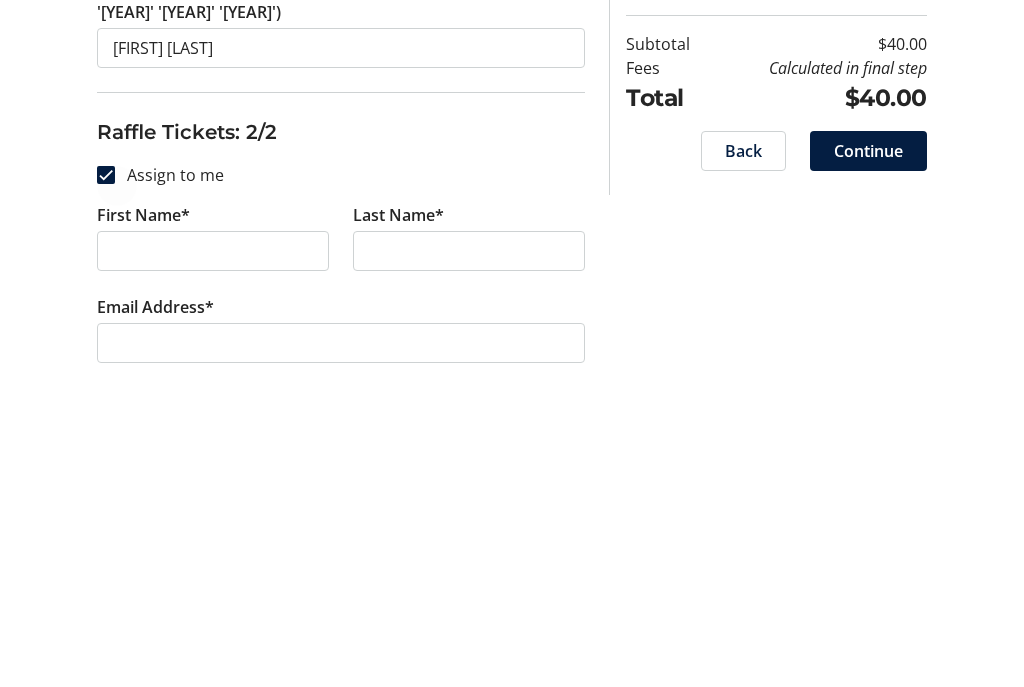 scroll, scrollTop: 800, scrollLeft: 0, axis: vertical 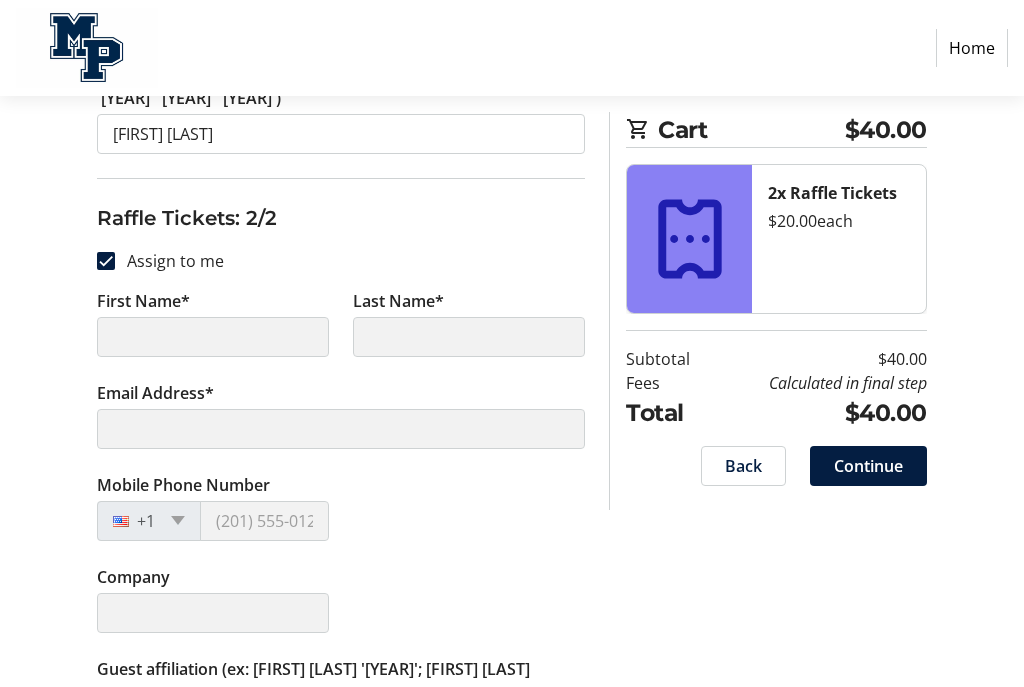 type on "[FIRST]" 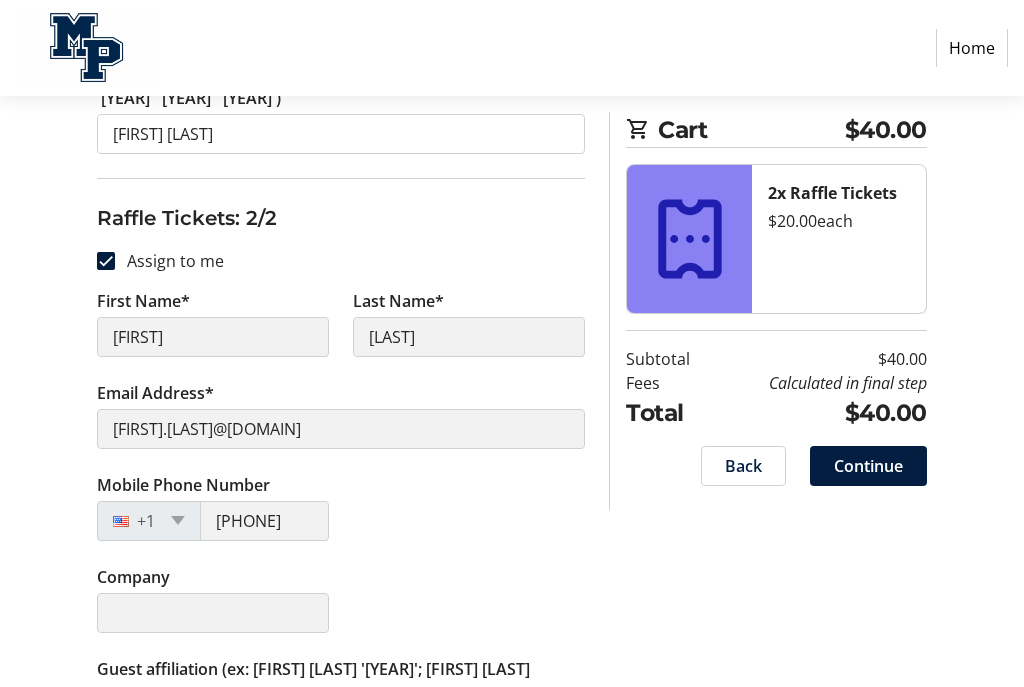 click on "Guest affiliation (ex: [FIRST] [LAST] '[YEAR]'; [FIRST] [LAST] '[YEAR]' '[YEAR]' '[YEAR]')" at bounding box center [341, 729] 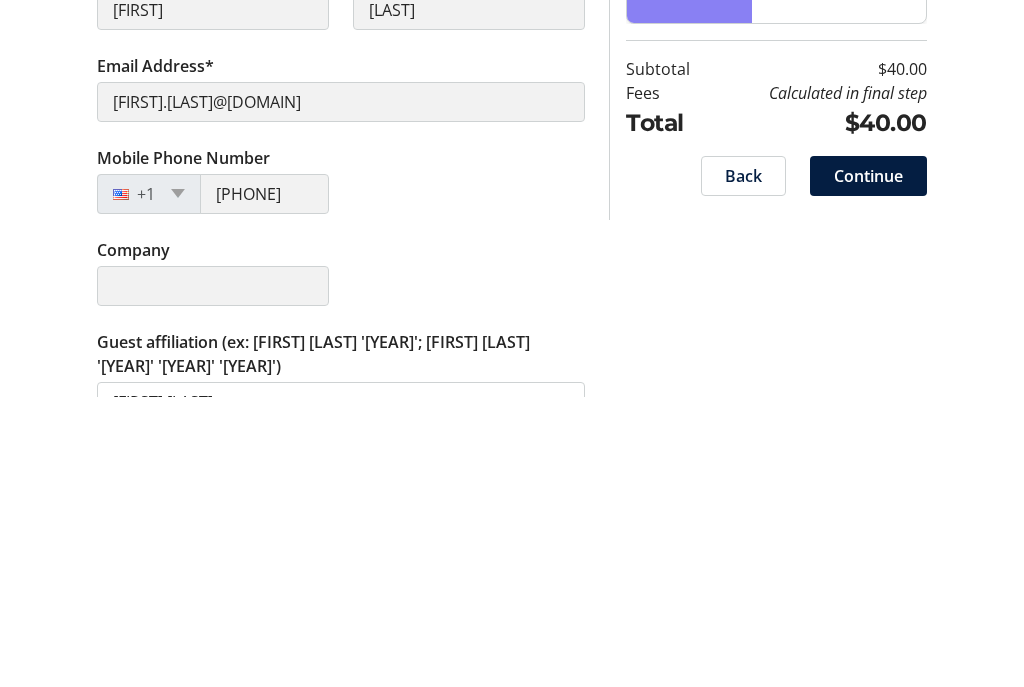 scroll, scrollTop: 800, scrollLeft: 0, axis: vertical 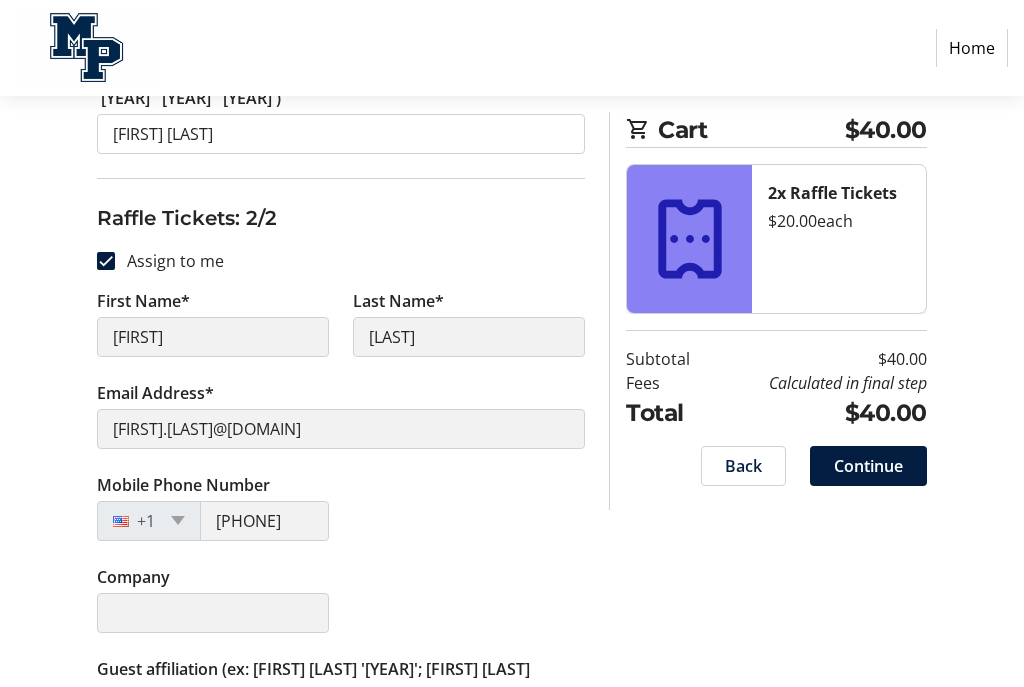 type on "[FIRST] [LAST]" 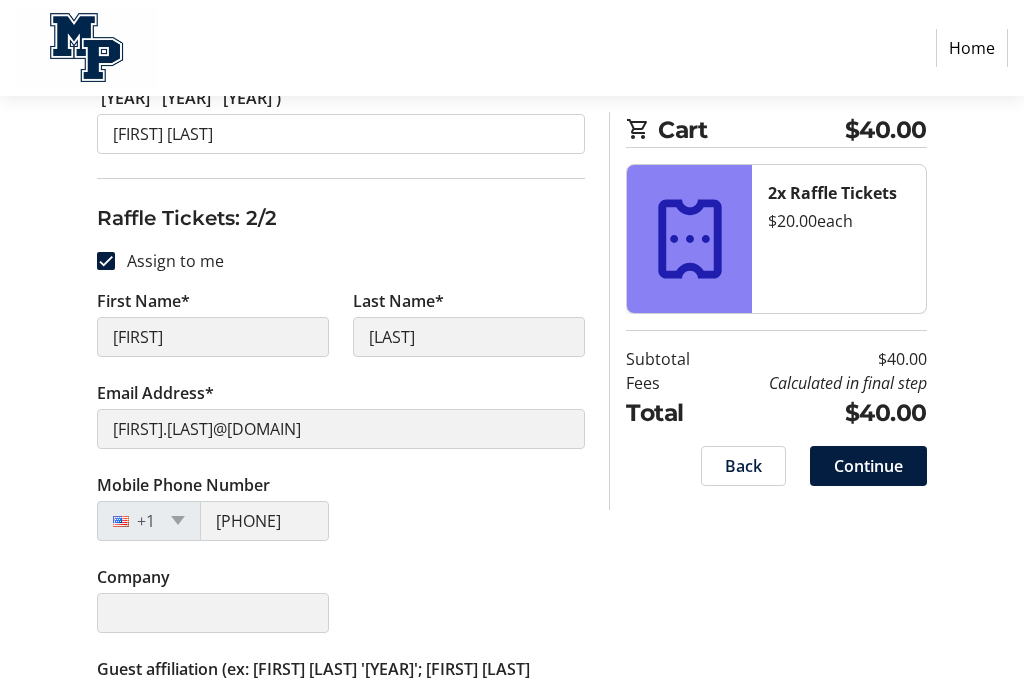 click on "Continue" 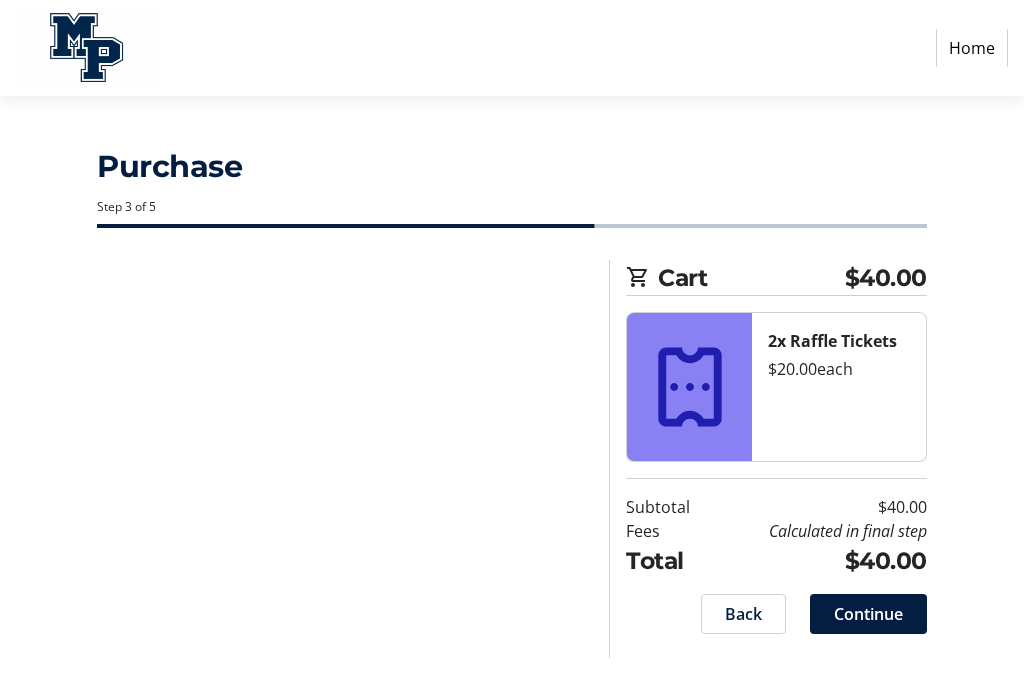 scroll, scrollTop: 0, scrollLeft: 0, axis: both 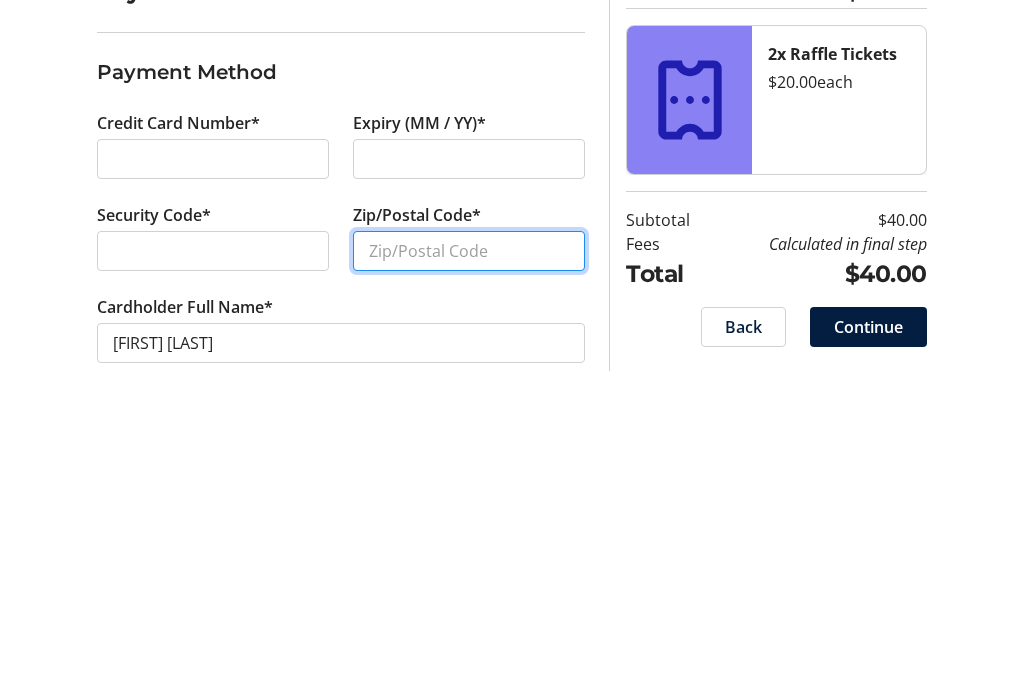 click on "Zip/Postal Code*" at bounding box center [469, 538] 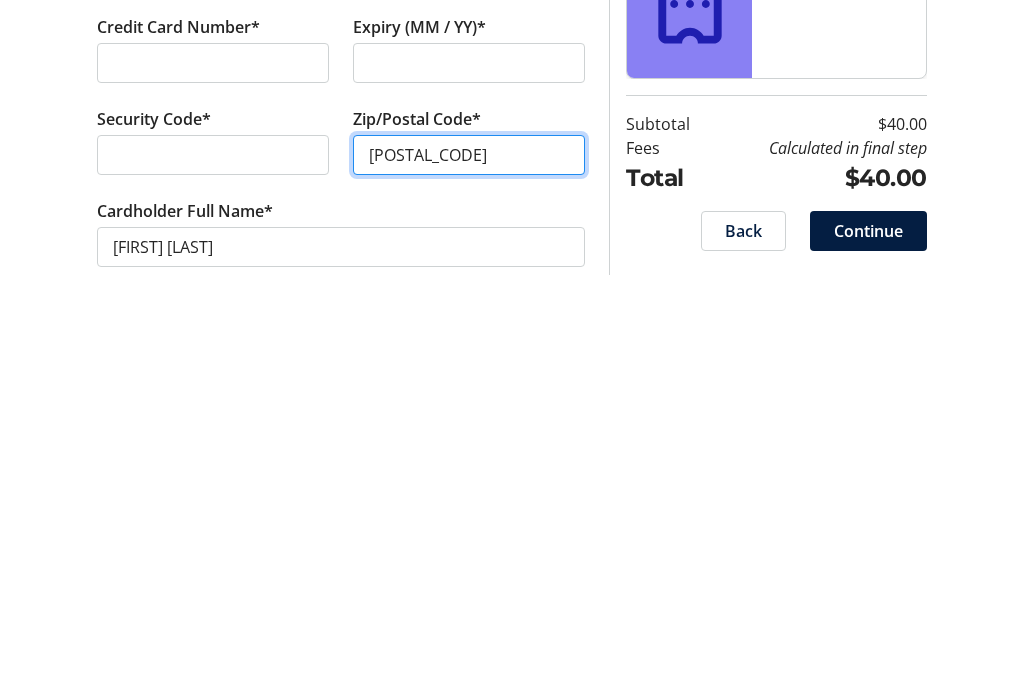 scroll, scrollTop: 36, scrollLeft: 0, axis: vertical 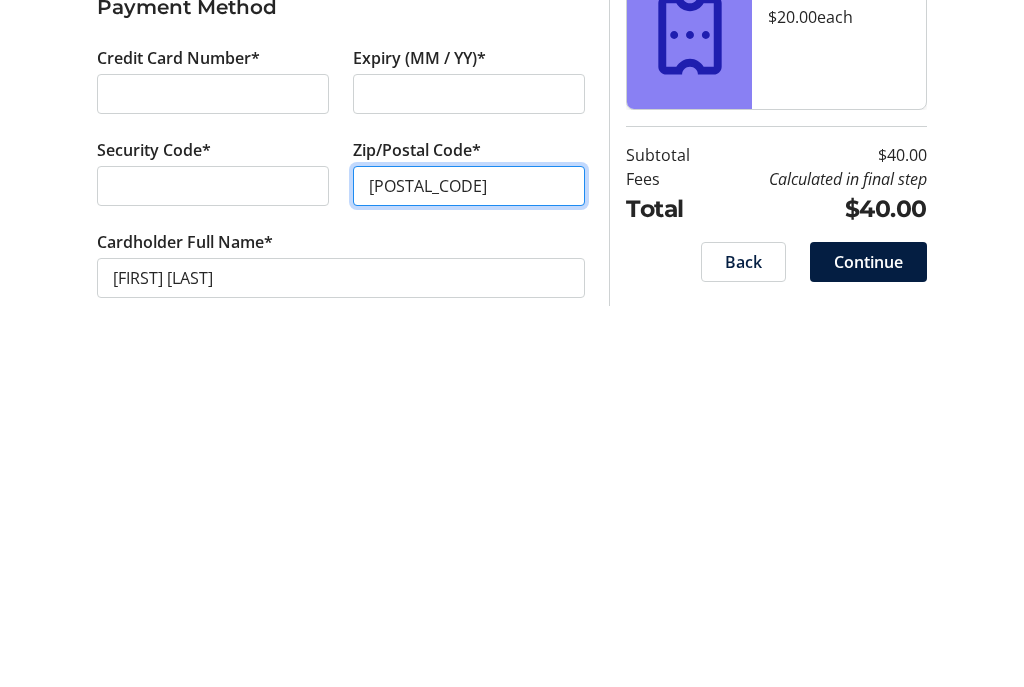 type on "[POSTAL_CODE]" 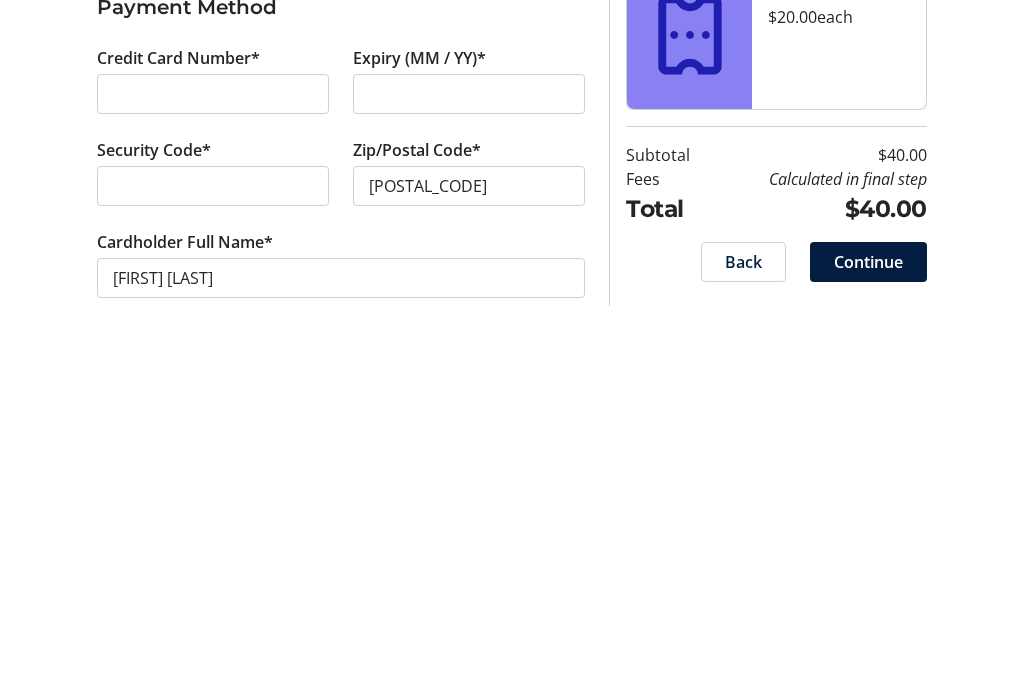 click on "Continue" 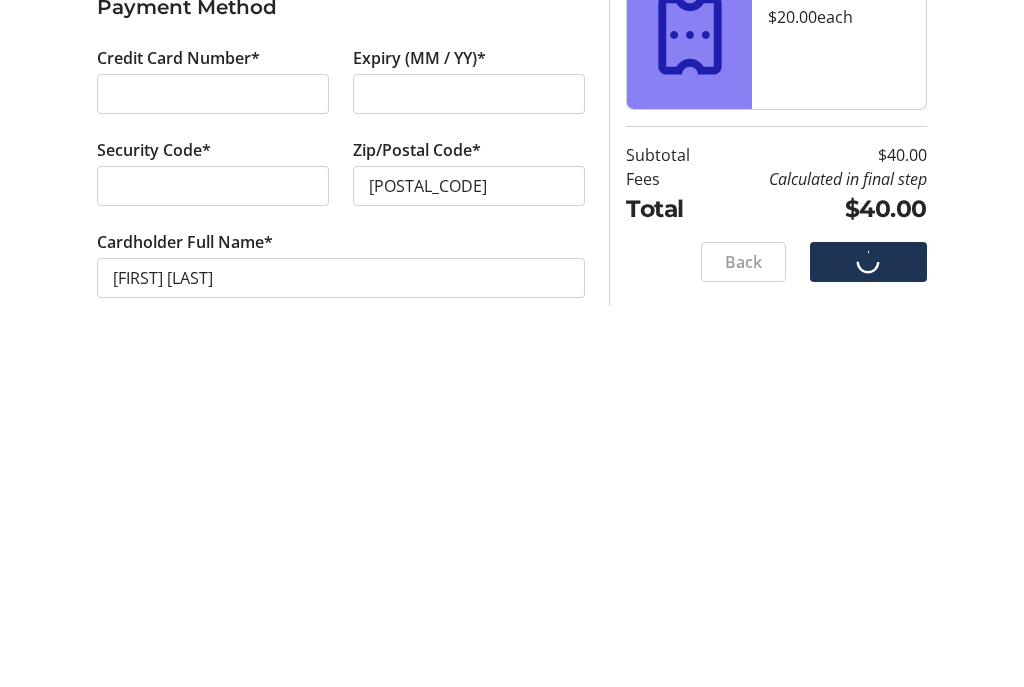 scroll, scrollTop: 0, scrollLeft: 0, axis: both 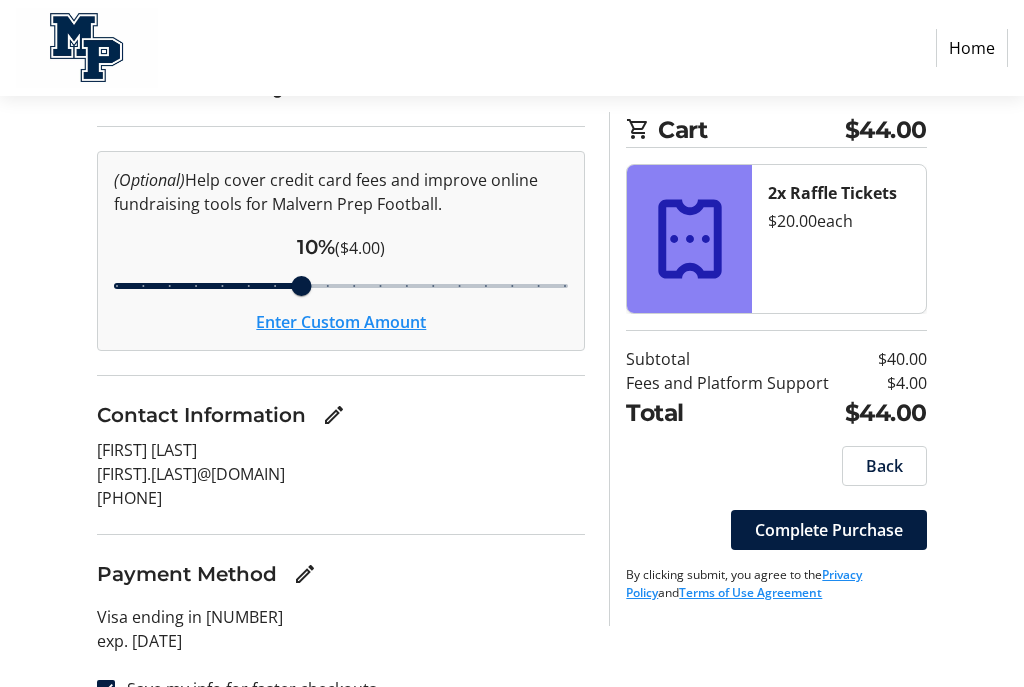 click on "Complete Purchase" 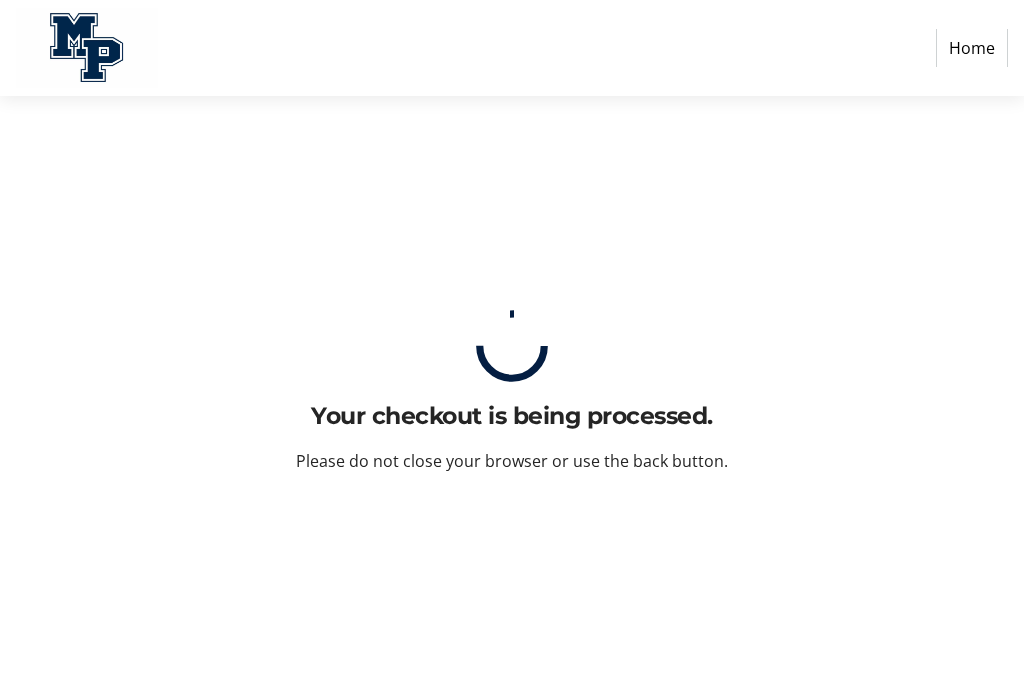 scroll, scrollTop: 0, scrollLeft: 0, axis: both 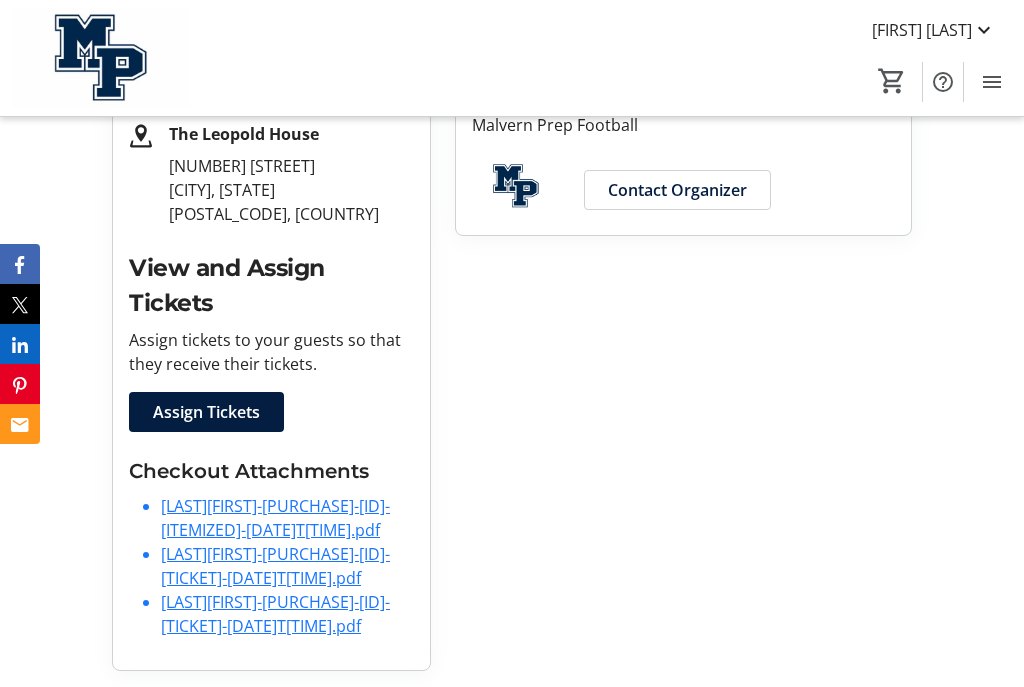 click on "[LAST][FIRST]-[PURCHASE]-[ID]-[ITEMIZED]-[DATE]T[TIME].pdf" 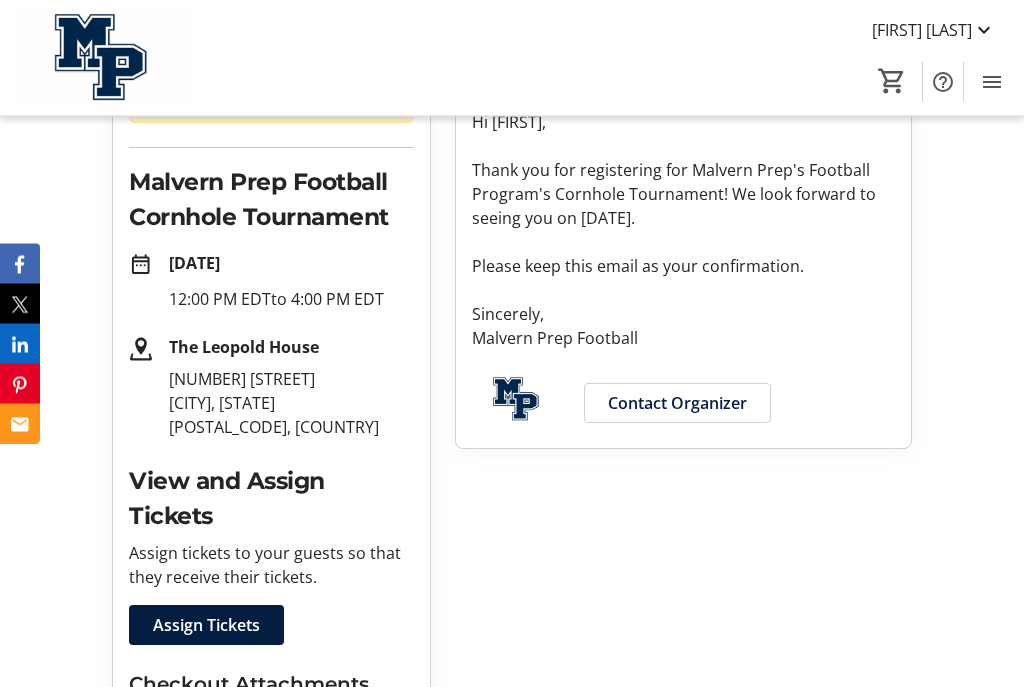 scroll, scrollTop: 353, scrollLeft: 0, axis: vertical 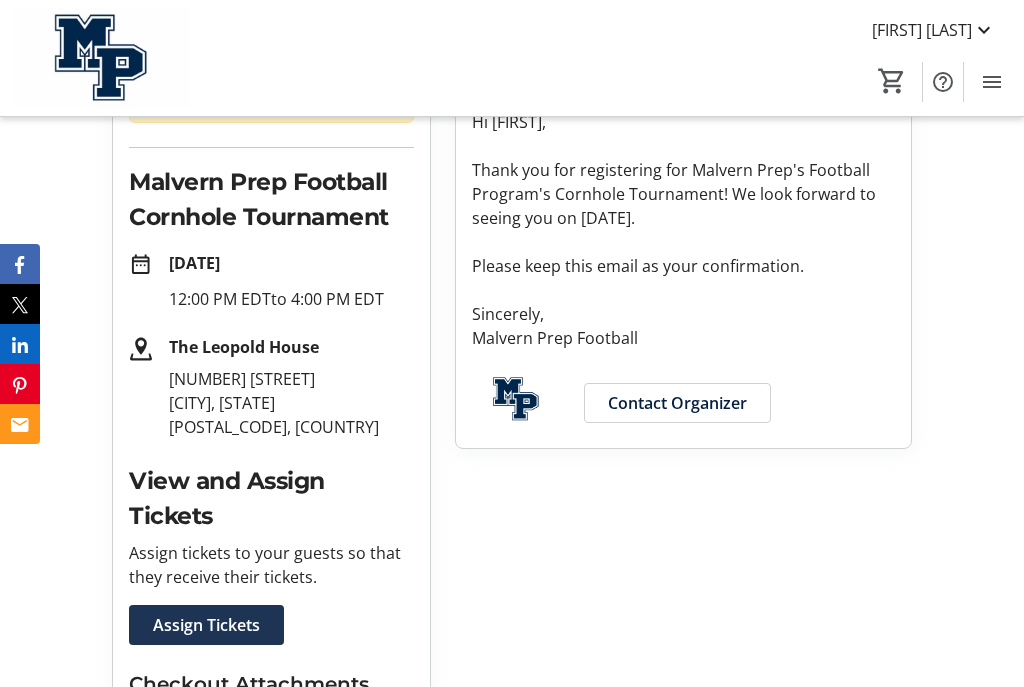 click on "Assign Tickets" 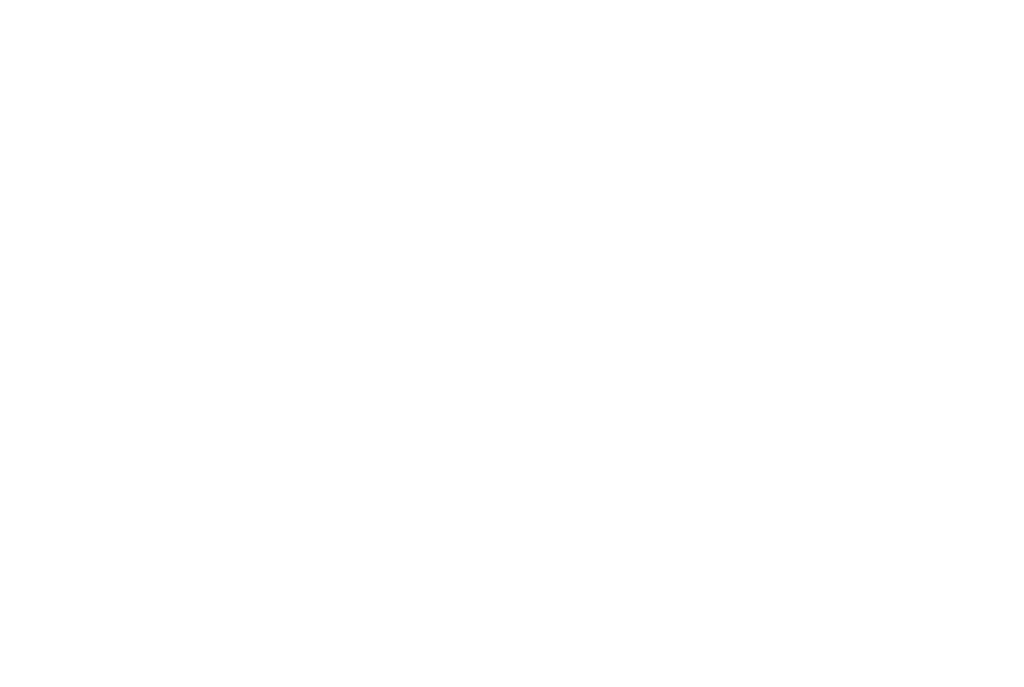scroll, scrollTop: 0, scrollLeft: 0, axis: both 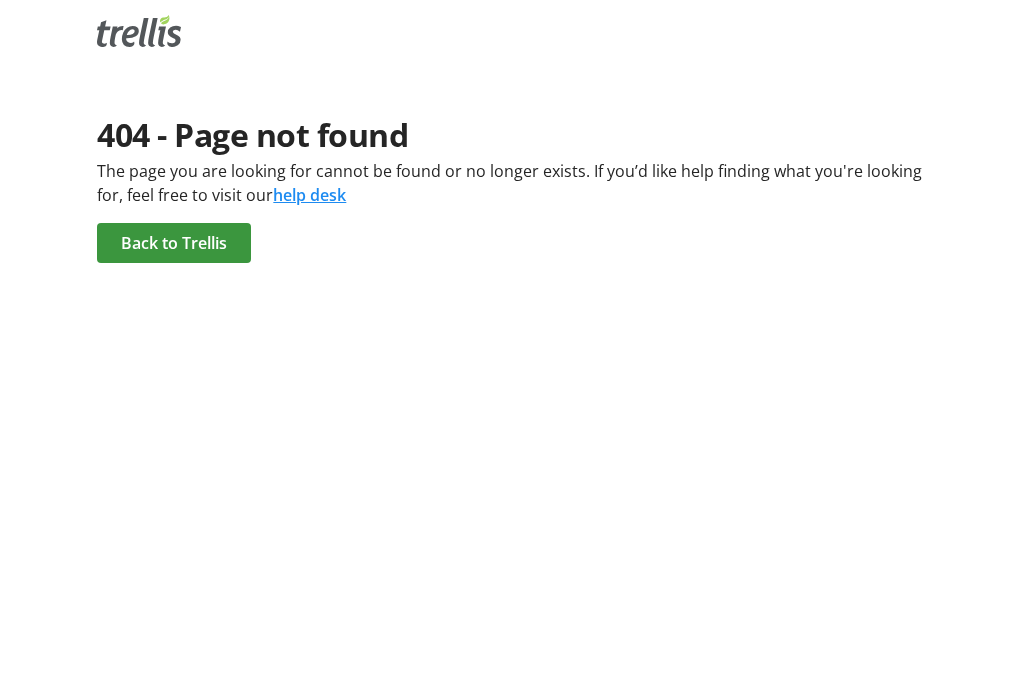 click on "Back to Trellis" 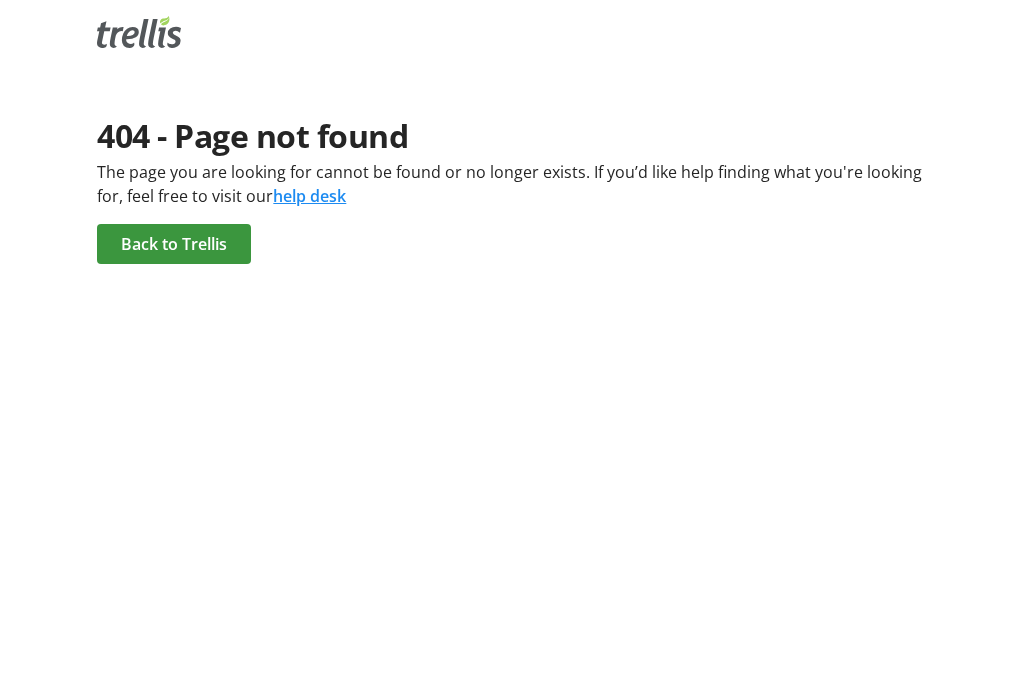 scroll, scrollTop: 0, scrollLeft: 0, axis: both 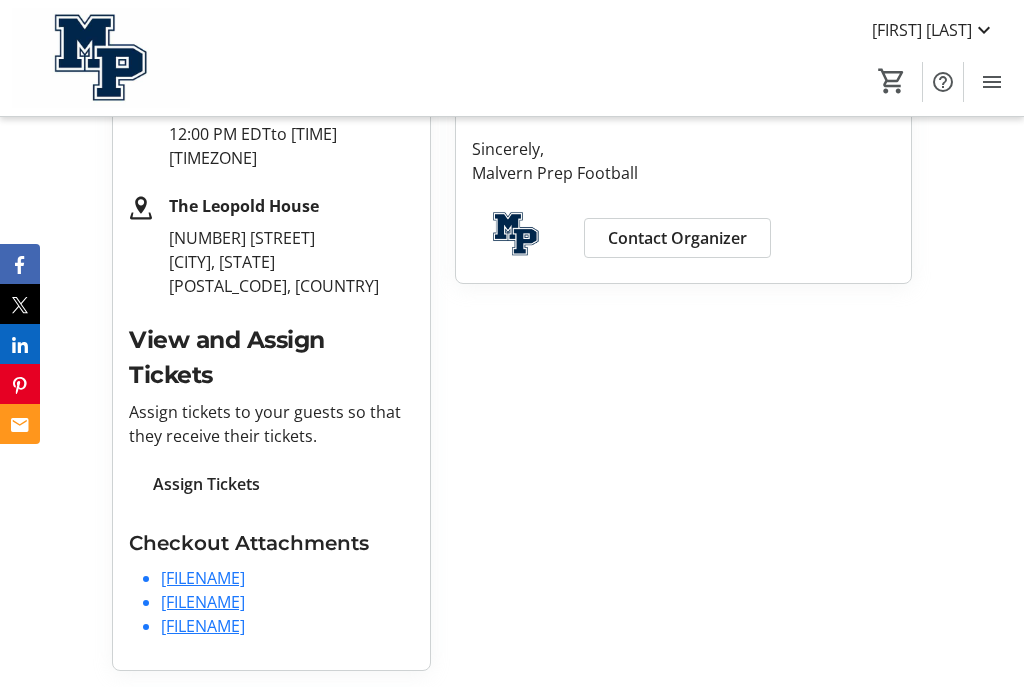 click on "[FILENAME]" 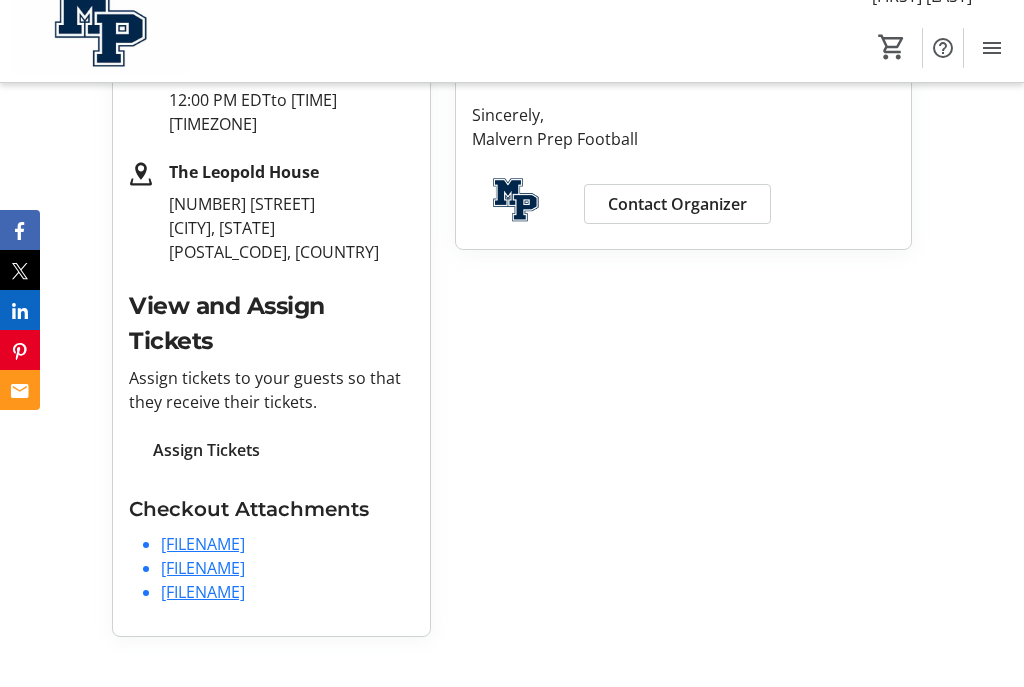 scroll, scrollTop: 646, scrollLeft: 0, axis: vertical 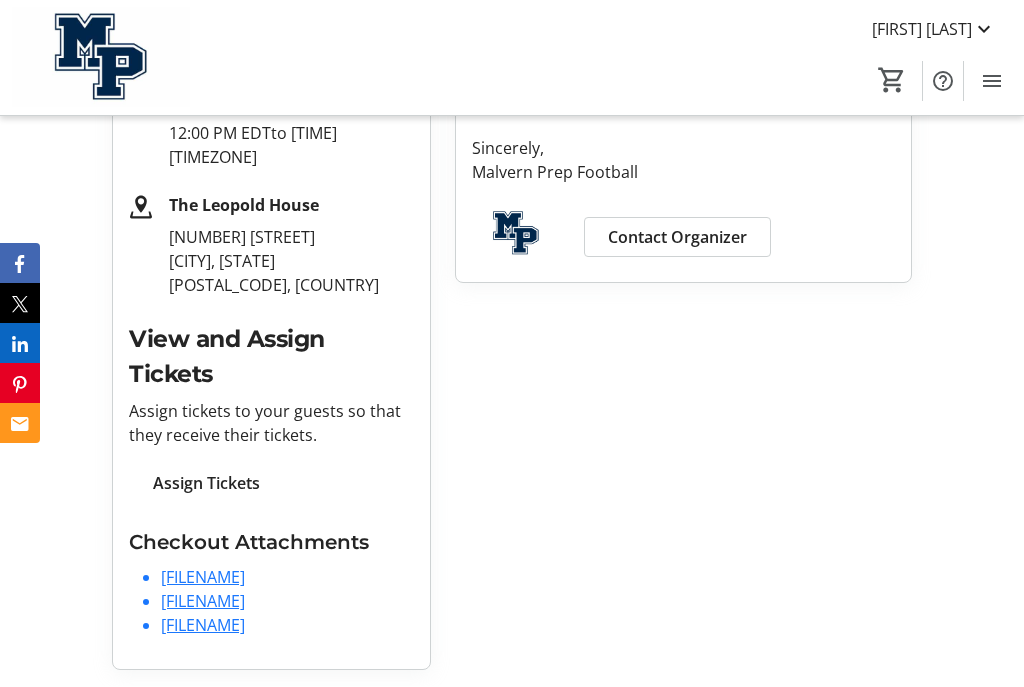 click on "[FILENAME]" 